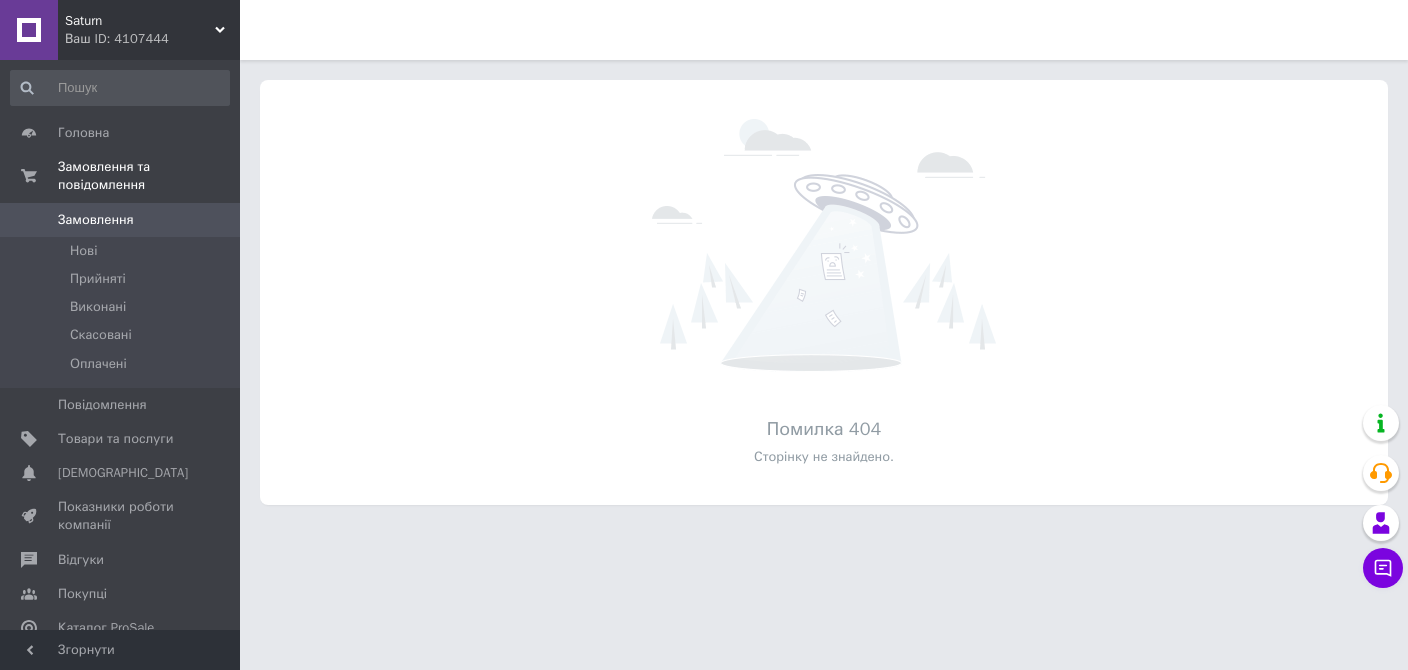 scroll, scrollTop: 0, scrollLeft: 0, axis: both 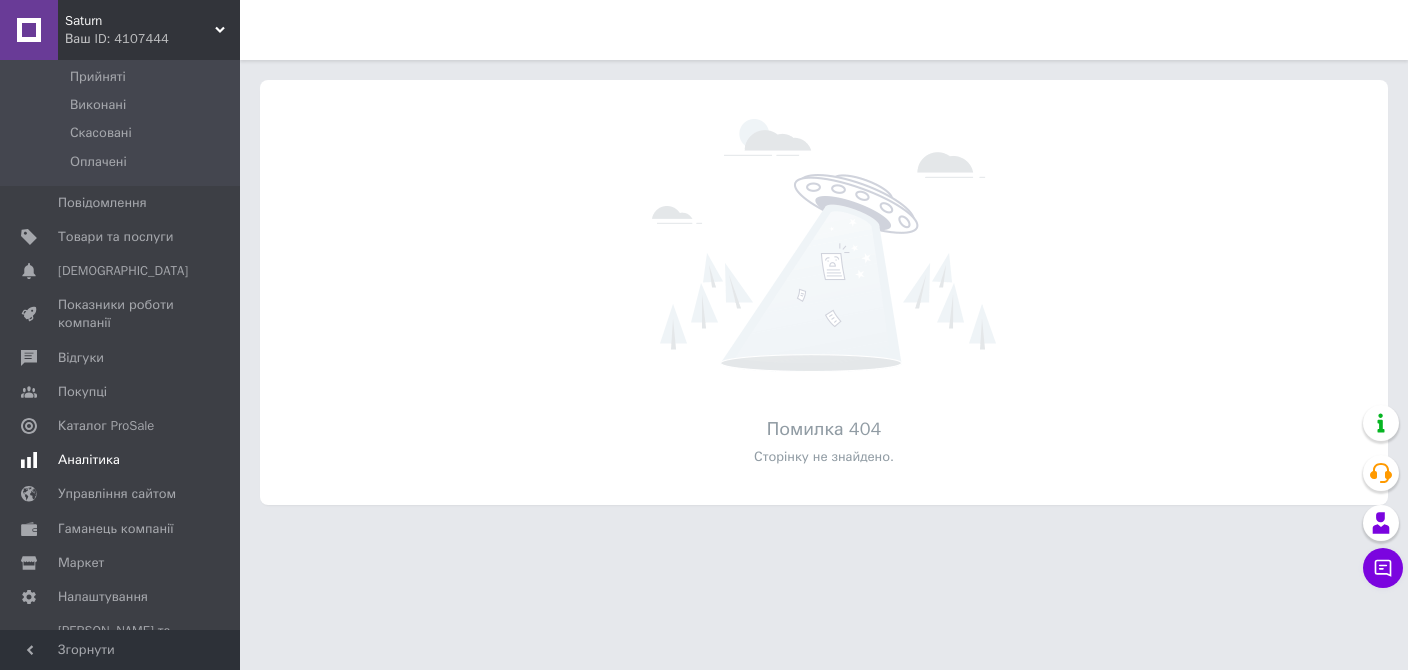 click on "Аналітика" at bounding box center [89, 460] 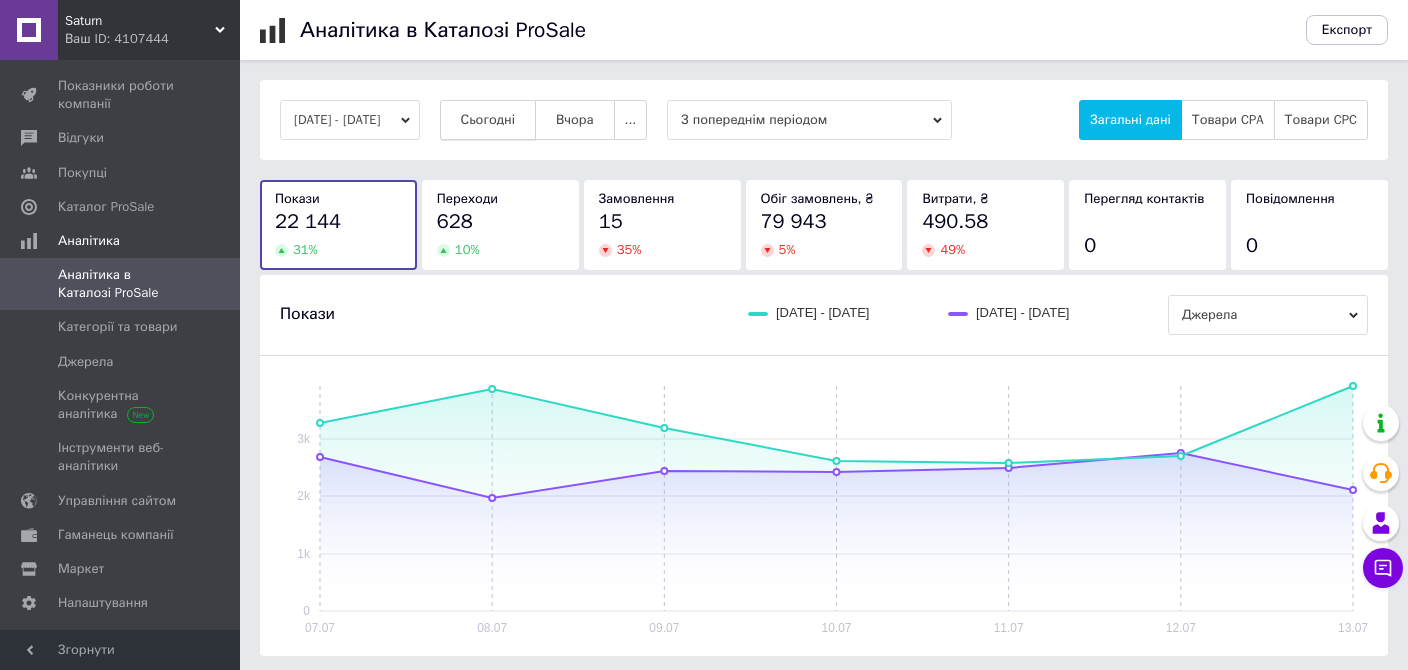 click on "Сьогодні" at bounding box center [488, 120] 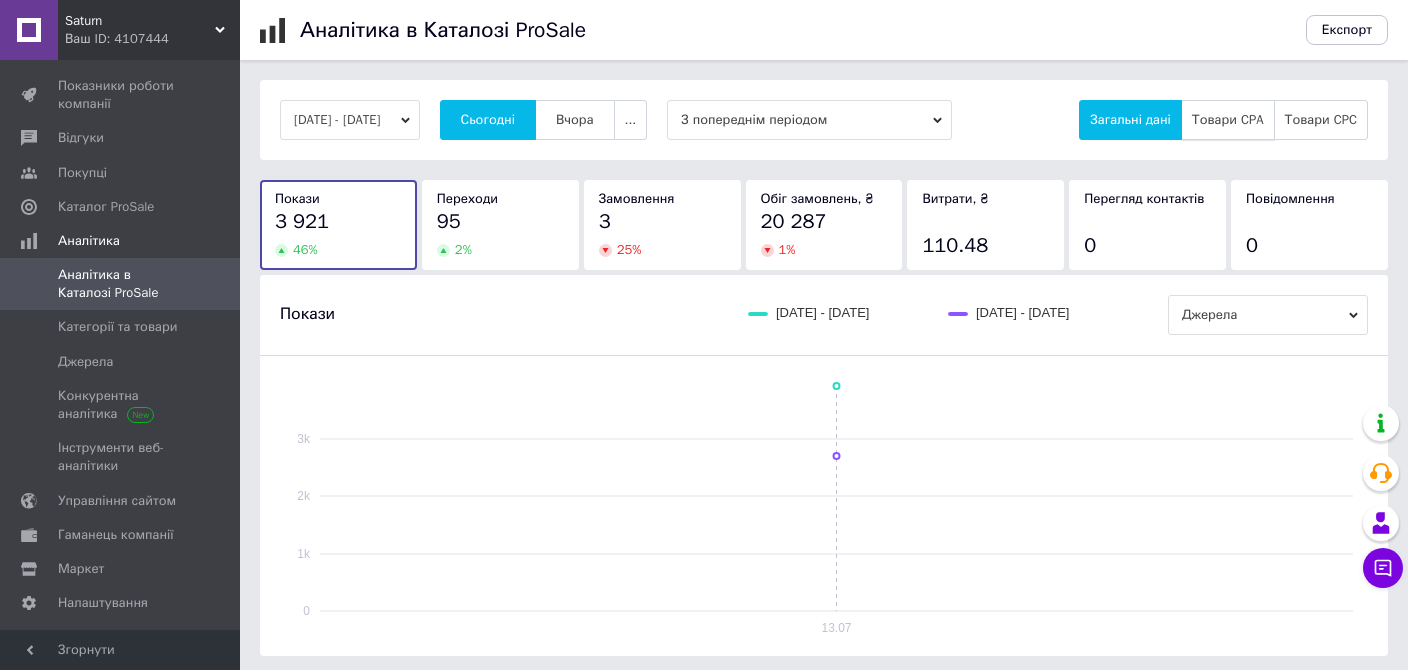 click on "Товари CPA" at bounding box center (1228, 120) 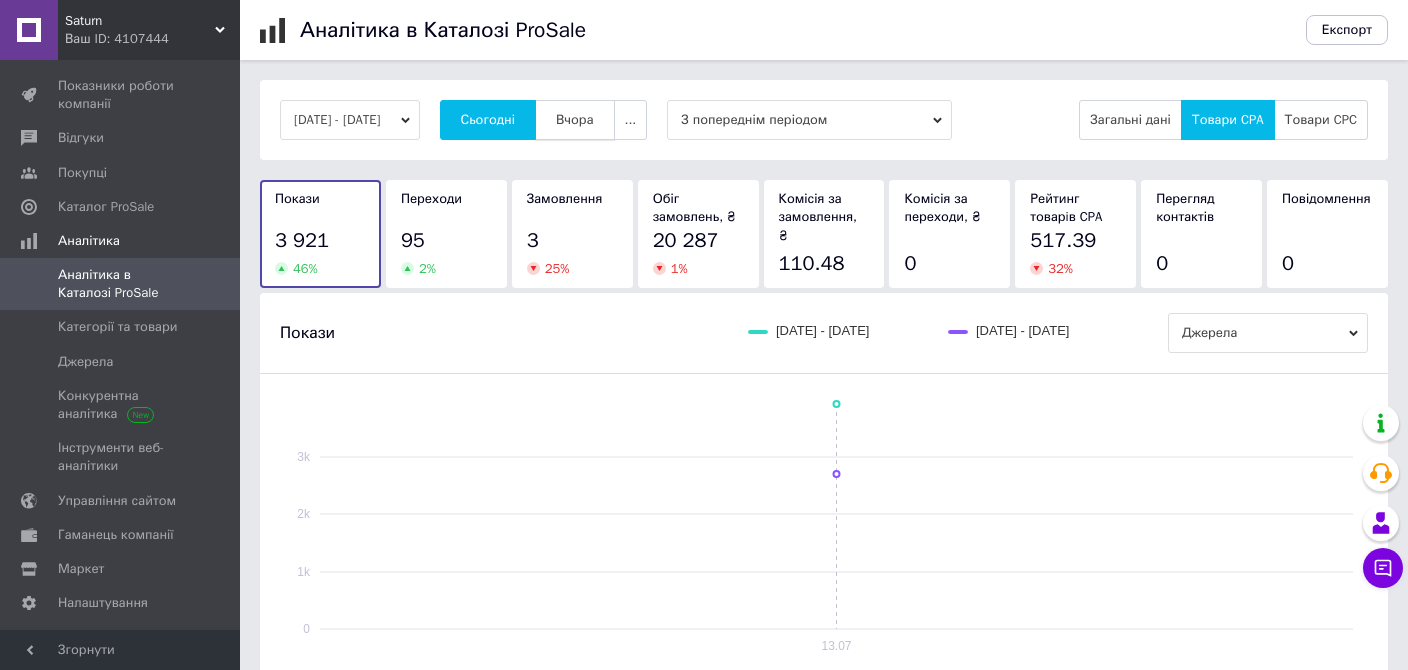 click on "Вчора" at bounding box center [575, 120] 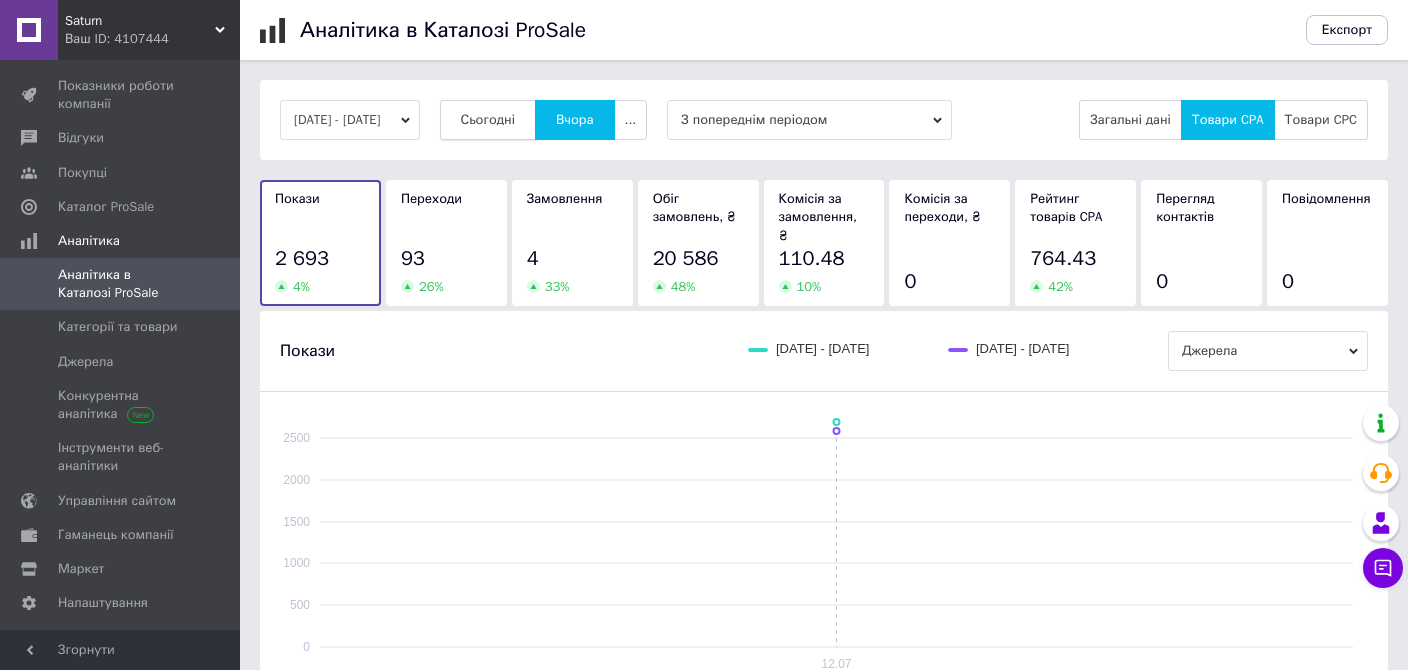 click on "Сьогодні" at bounding box center [488, 120] 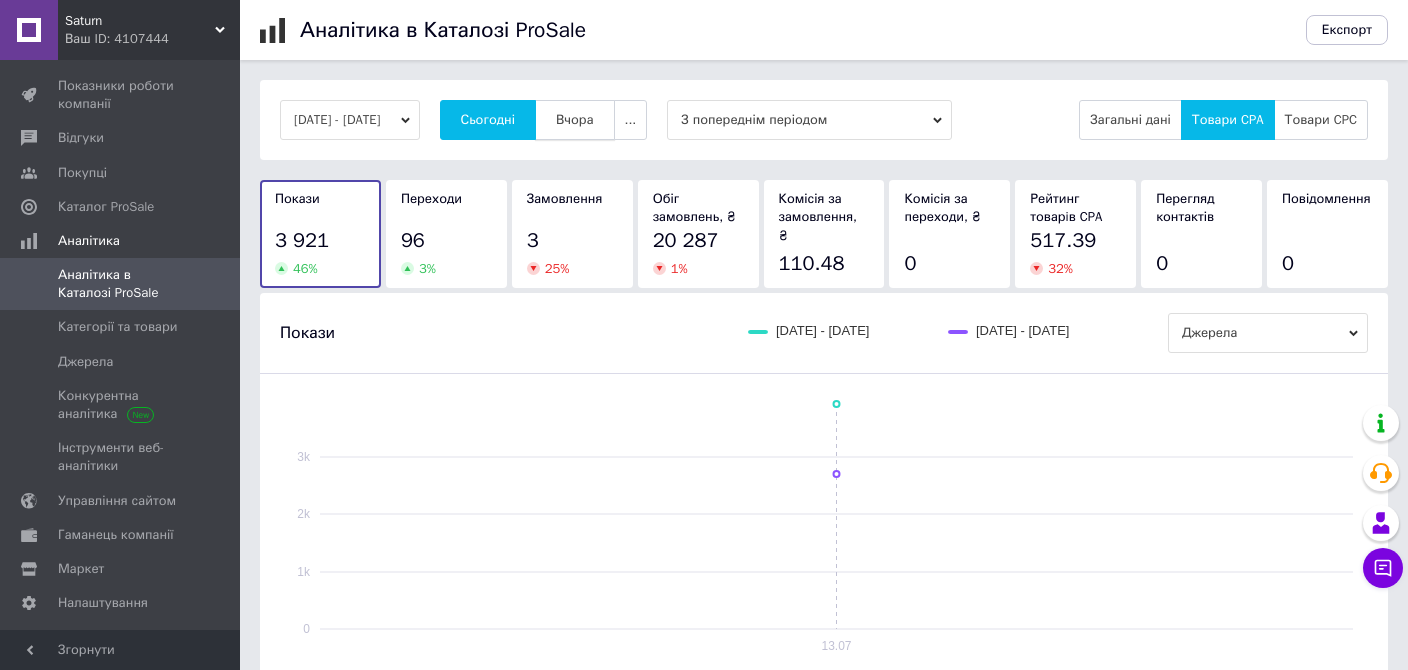 click on "Вчора" at bounding box center [575, 120] 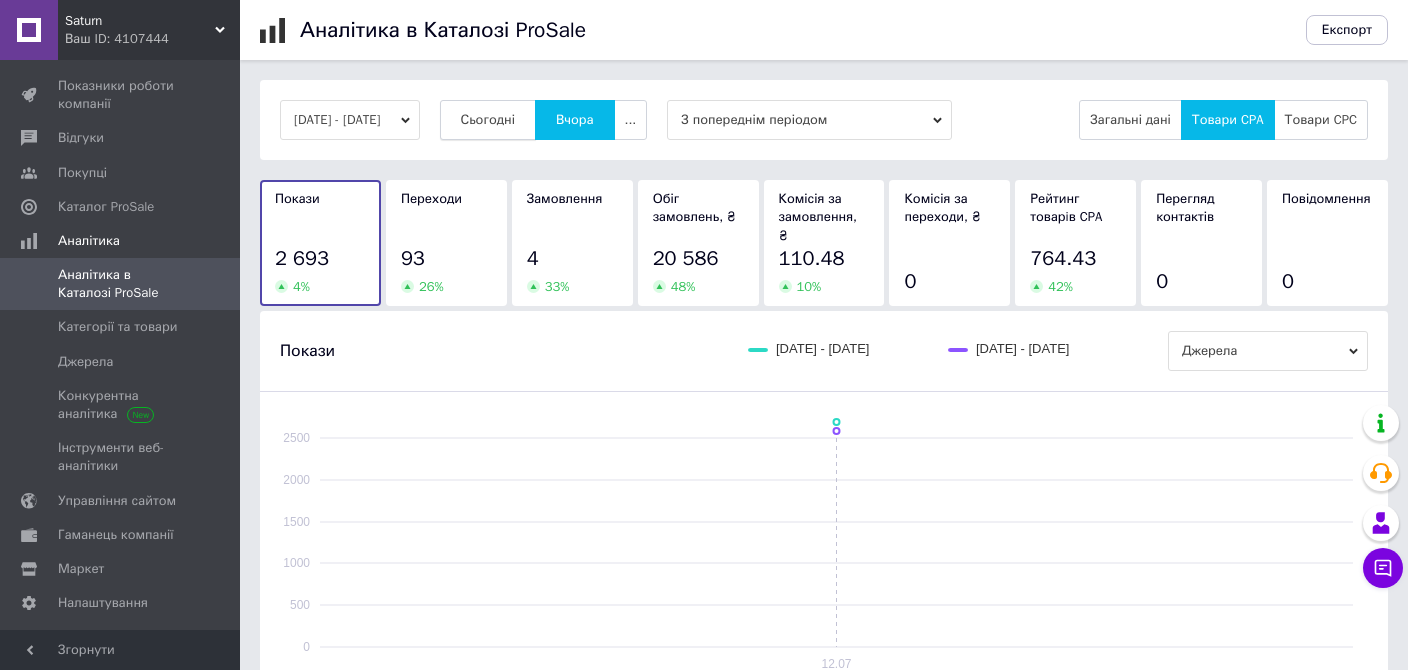 click on "Сьогодні" at bounding box center [488, 120] 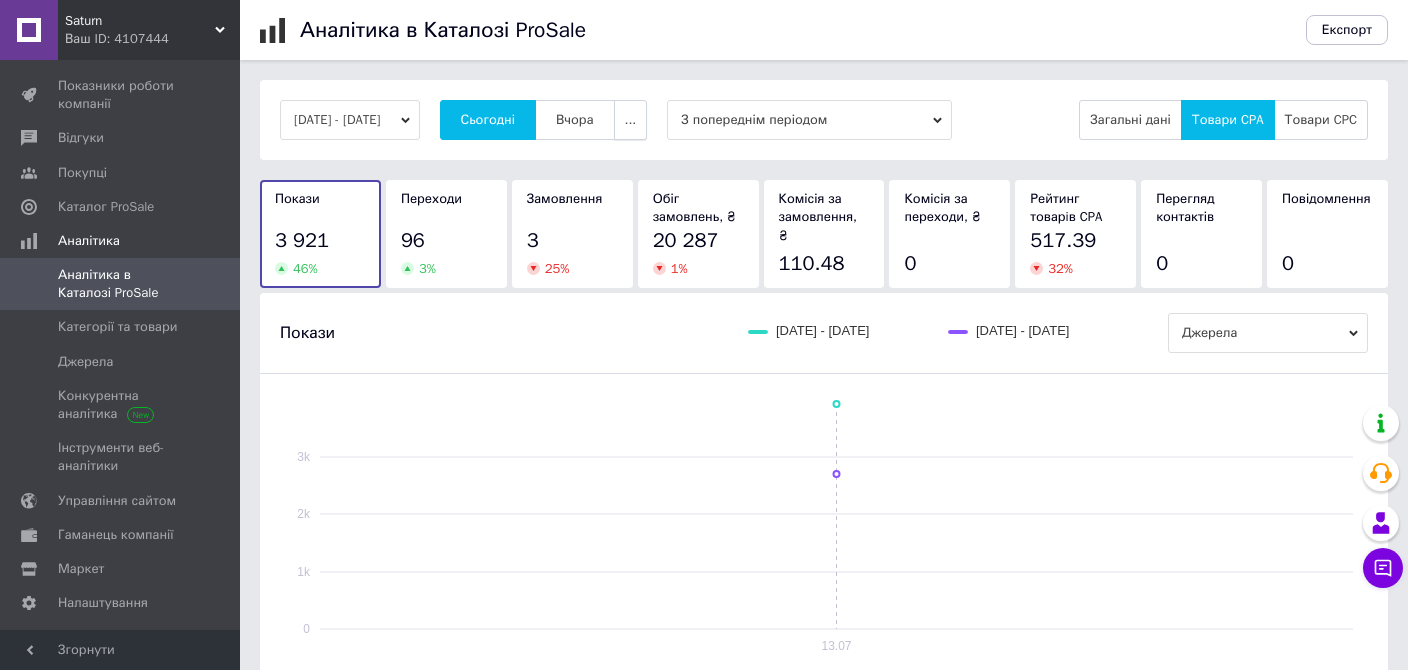 click on "..." at bounding box center (631, 120) 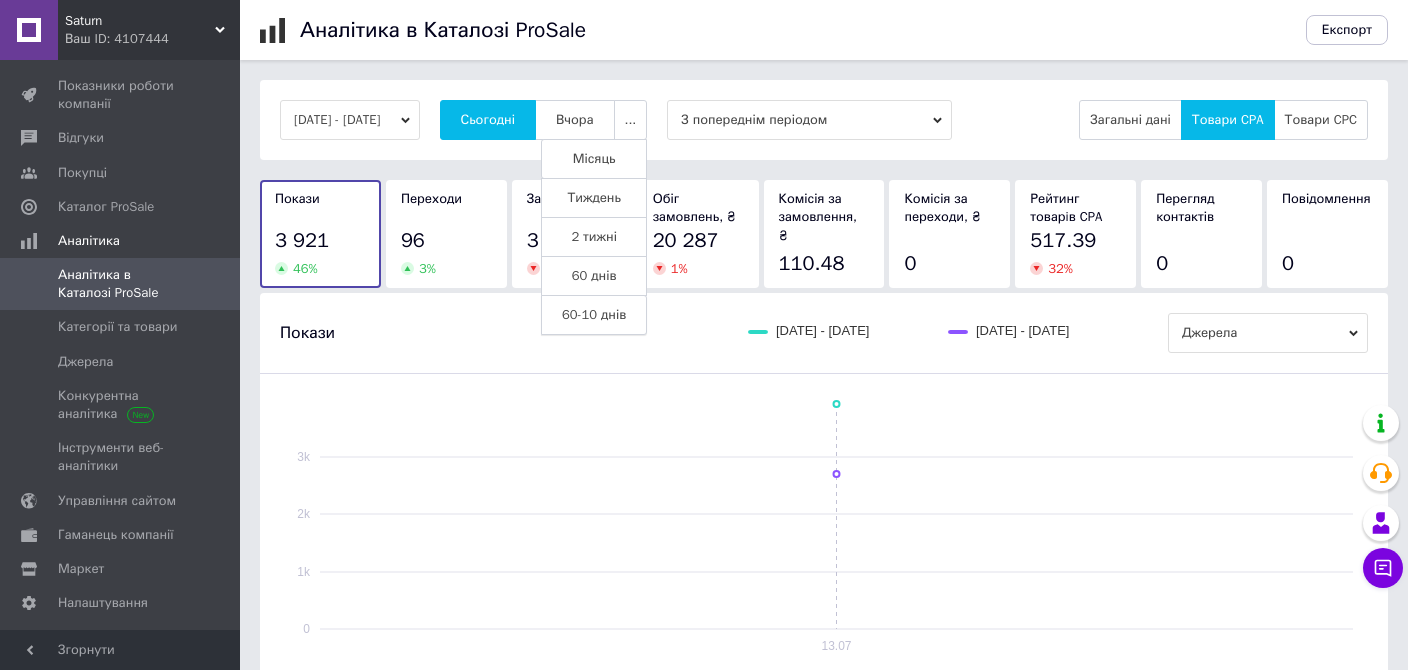click on "60-10 днів" at bounding box center [594, 315] 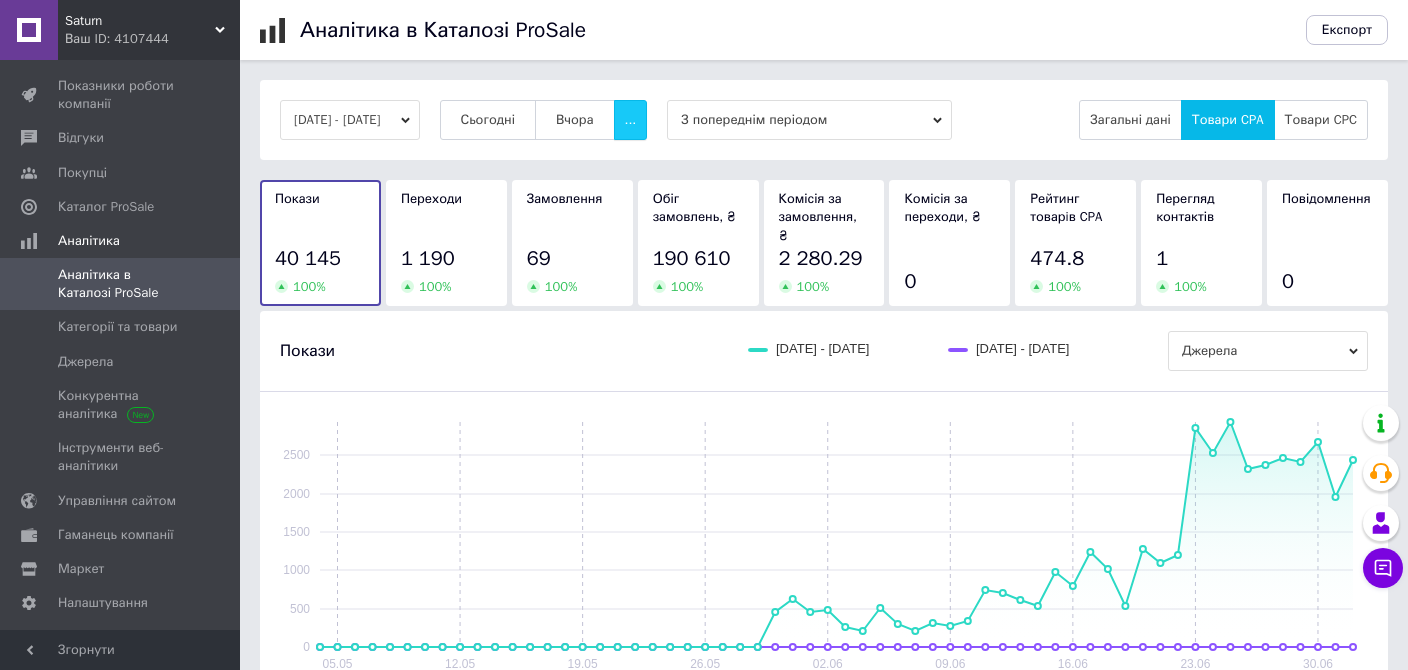 click on "..." at bounding box center (631, 120) 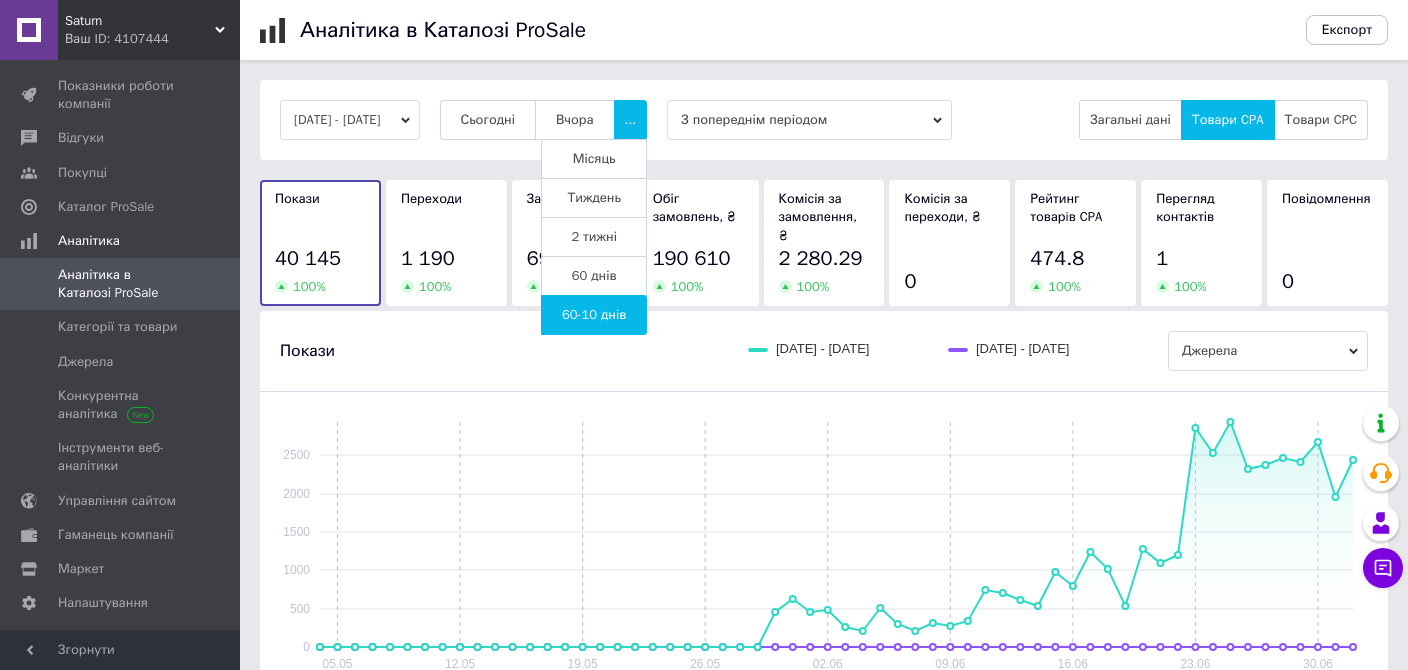 click on "Місяць" at bounding box center [594, 159] 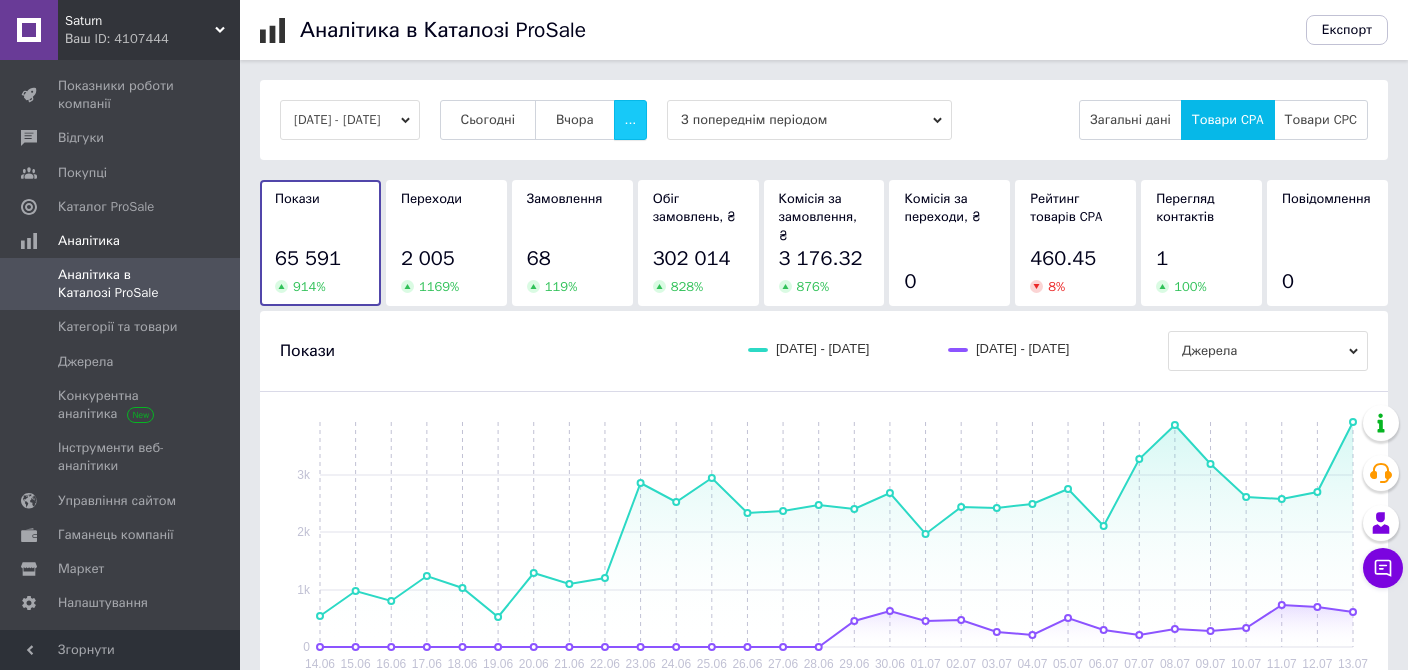 click on "..." at bounding box center (631, 120) 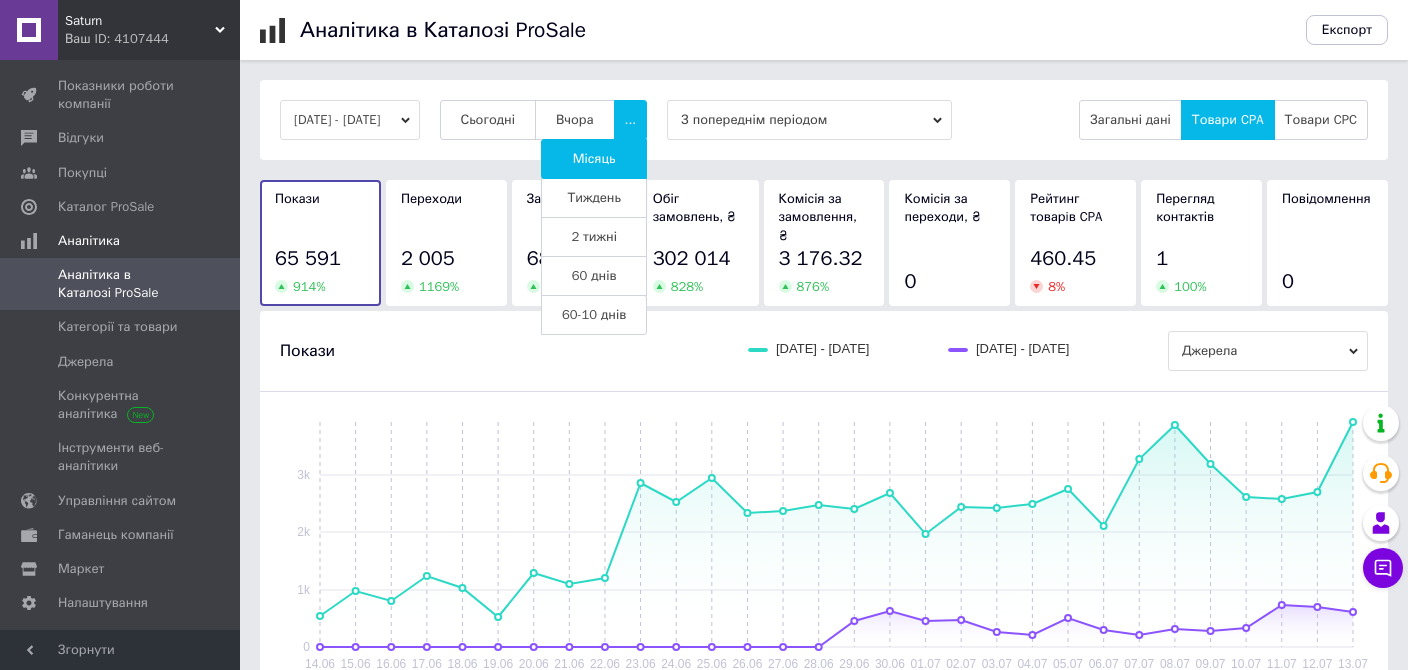 click on "Тиждень" at bounding box center [594, 198] 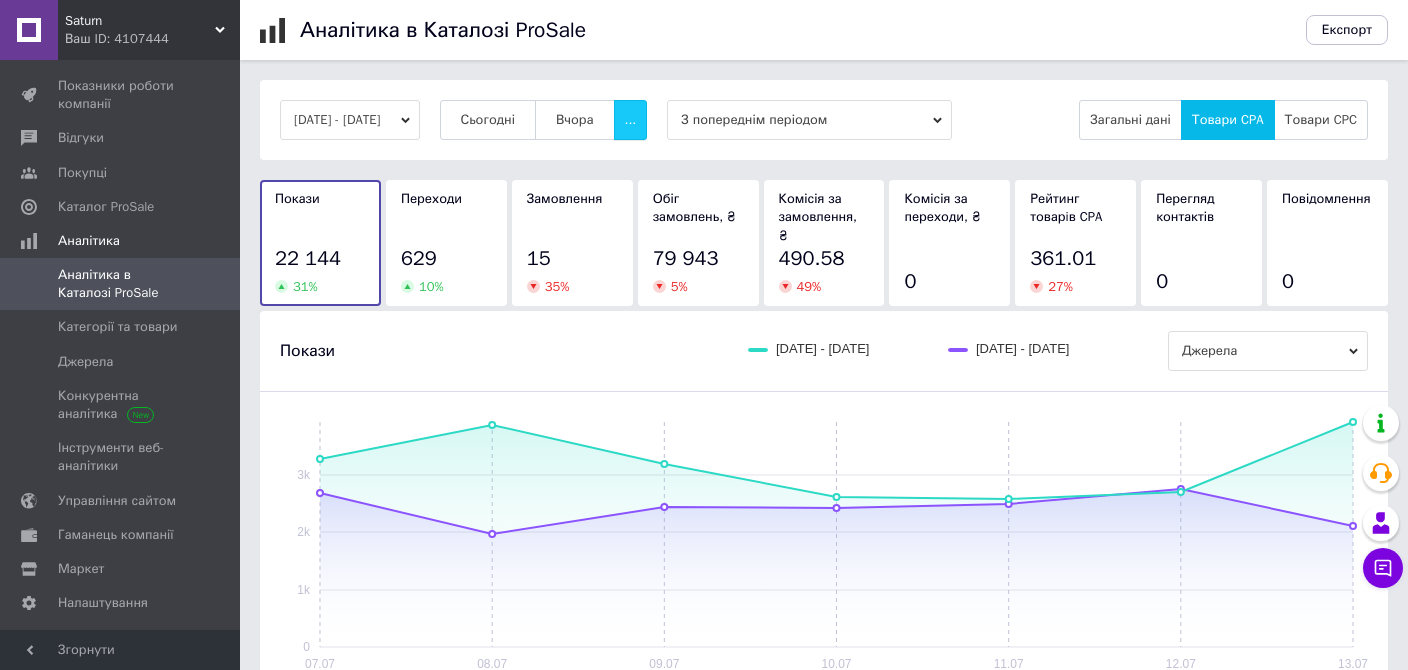 click on "..." at bounding box center [631, 120] 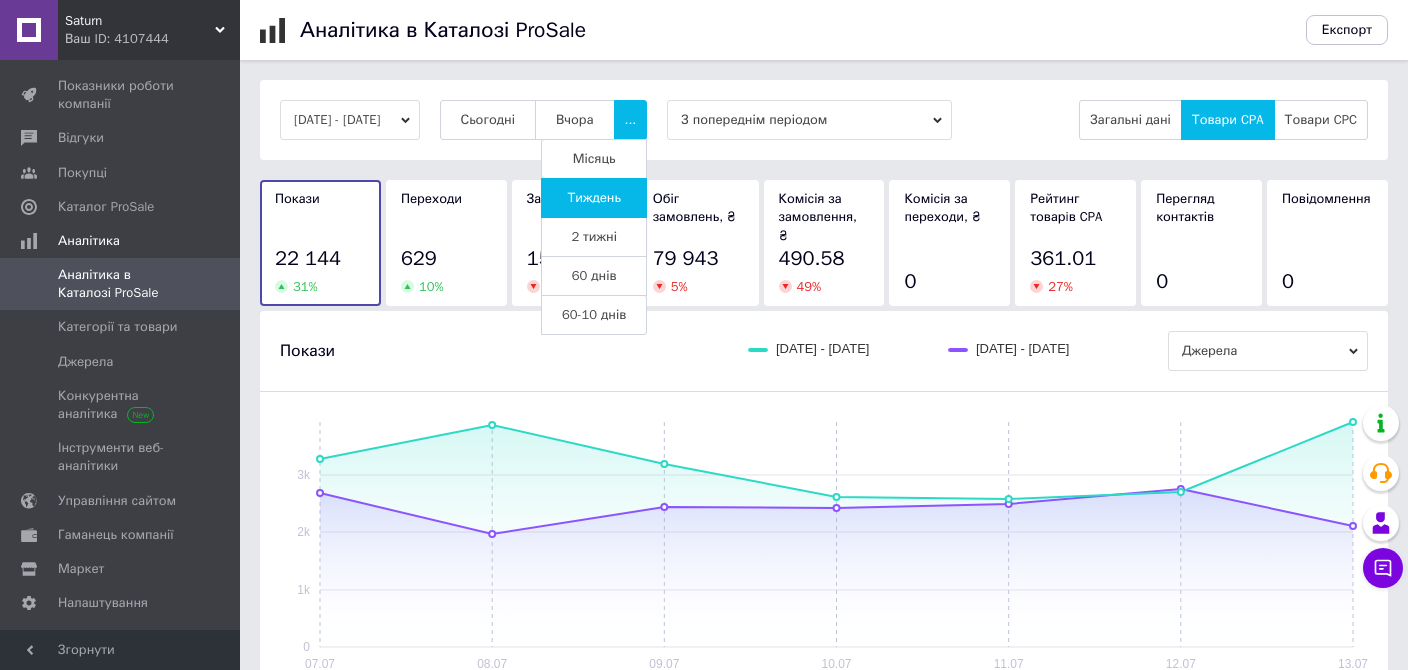 click on "2 тижні" at bounding box center [594, 237] 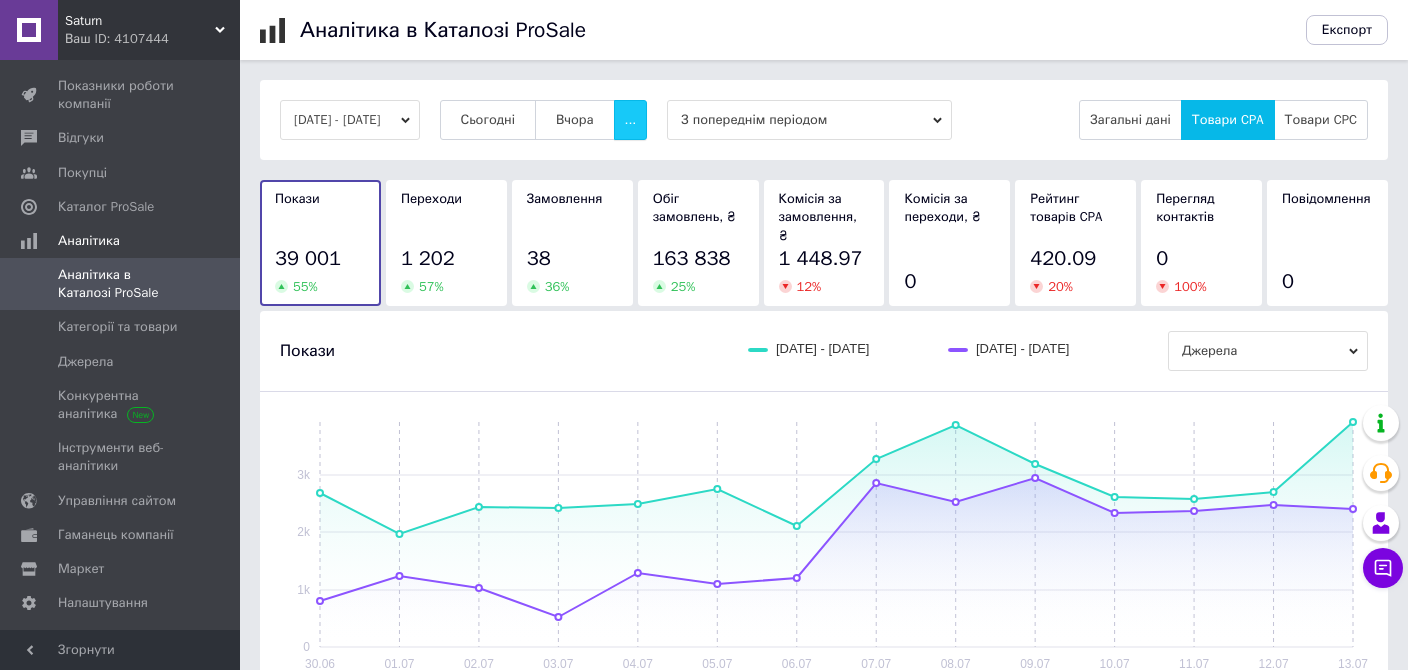 click on "..." at bounding box center [631, 120] 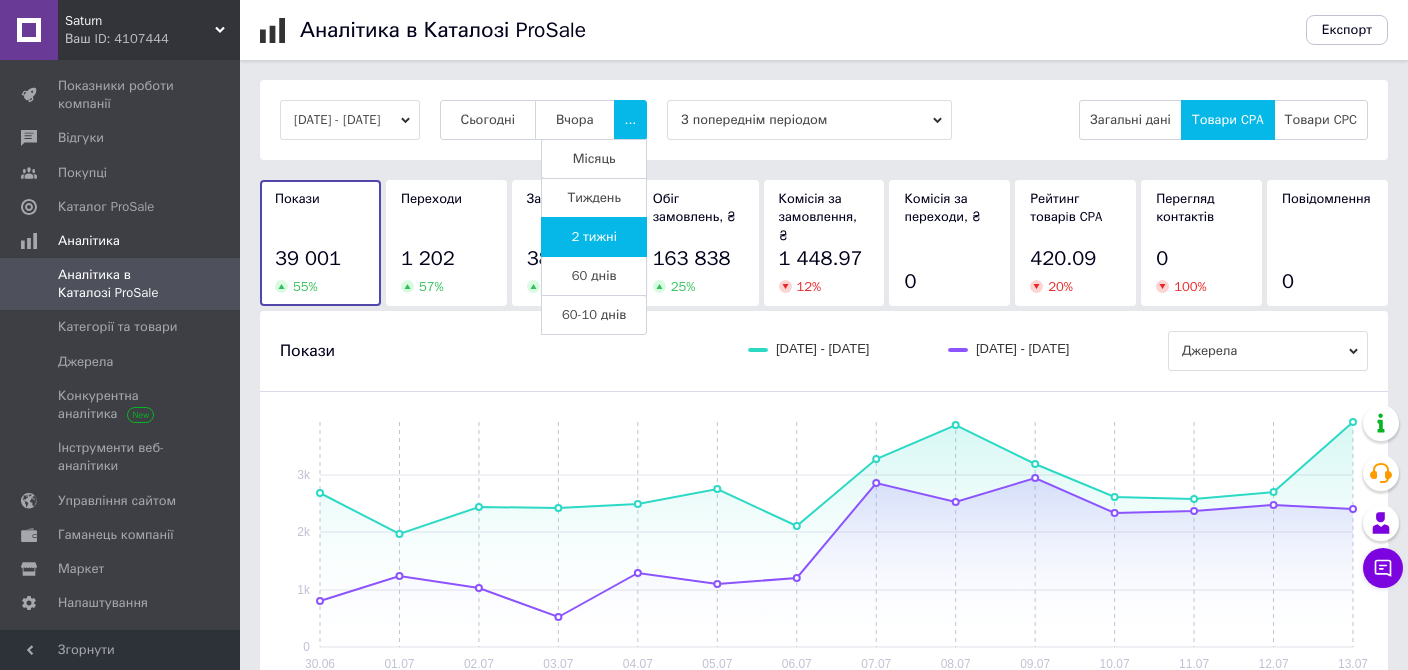 click on "60 днів" at bounding box center (594, 276) 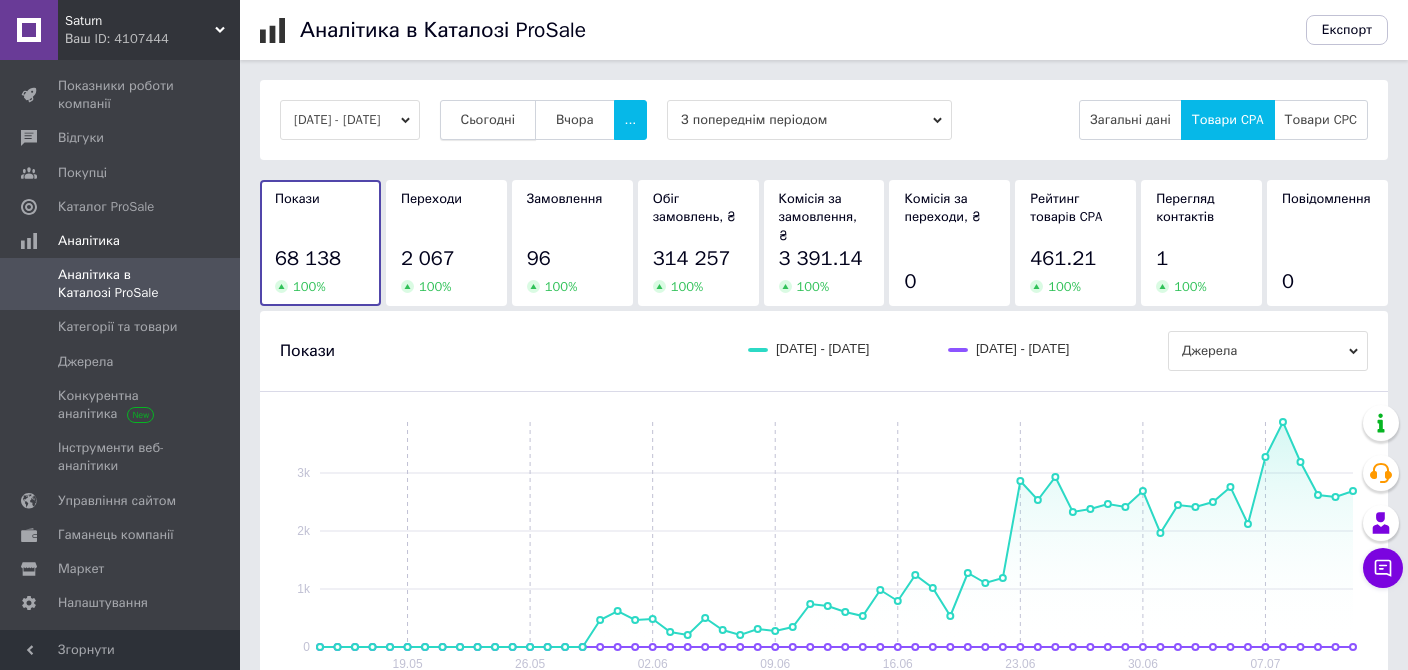click on "Сьогодні" at bounding box center [488, 120] 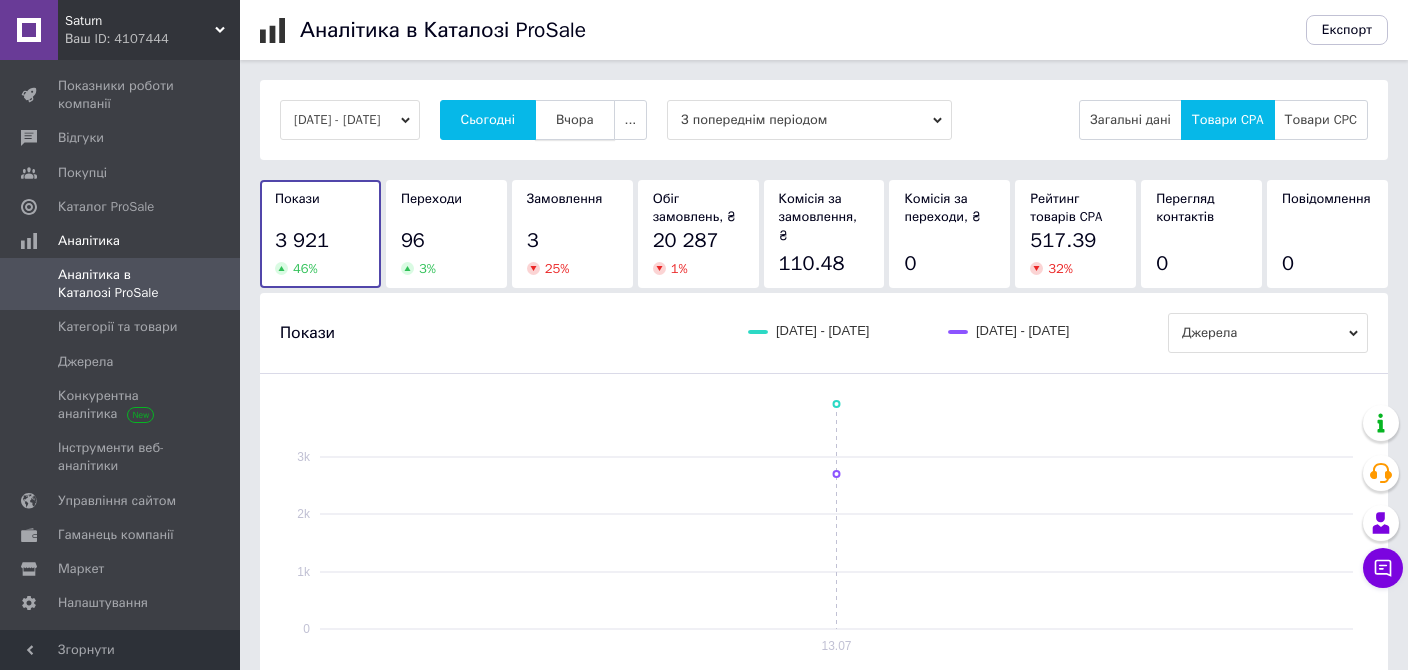 click on "Вчора" at bounding box center [575, 120] 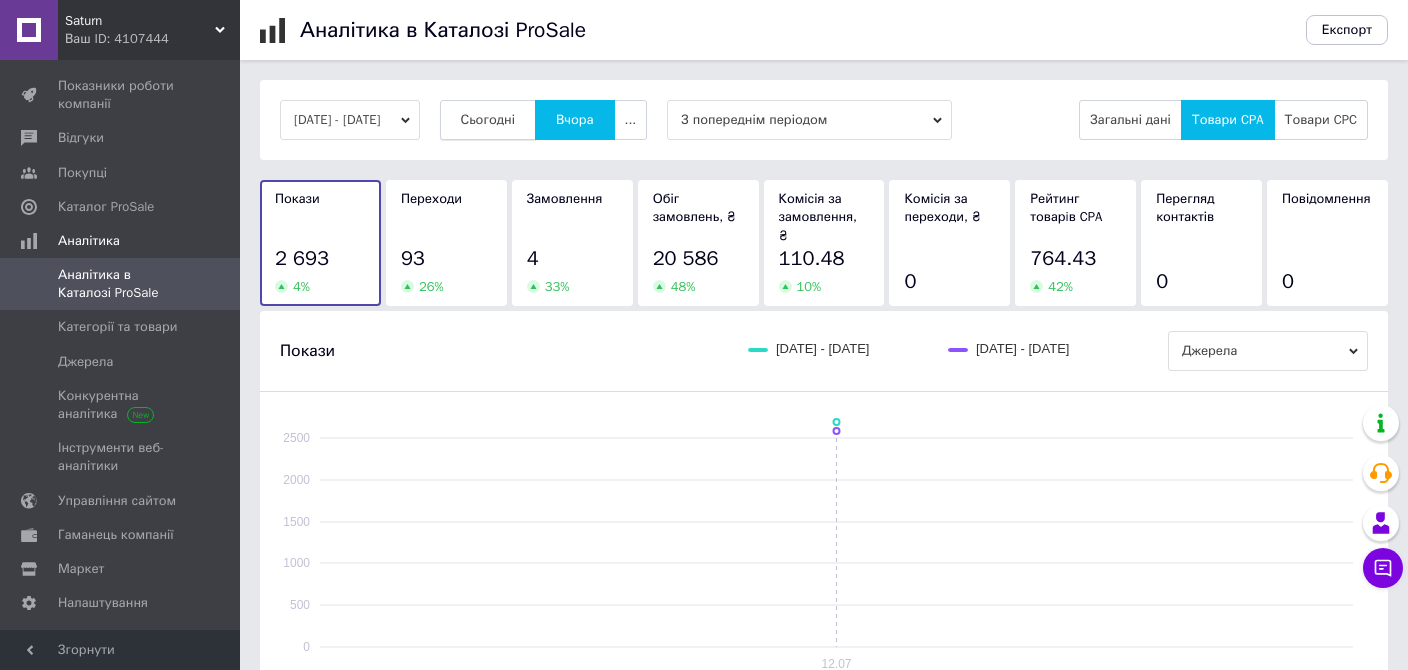 click on "Сьогодні" at bounding box center [488, 120] 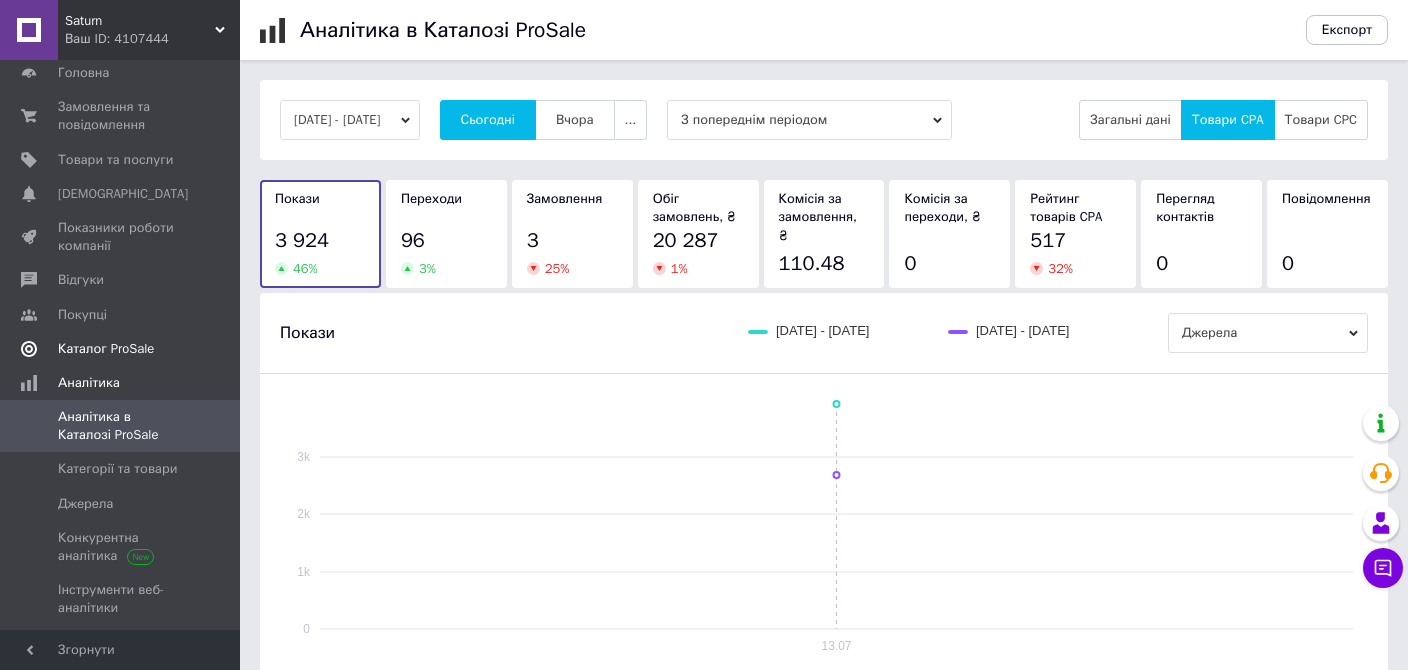 scroll, scrollTop: 0, scrollLeft: 0, axis: both 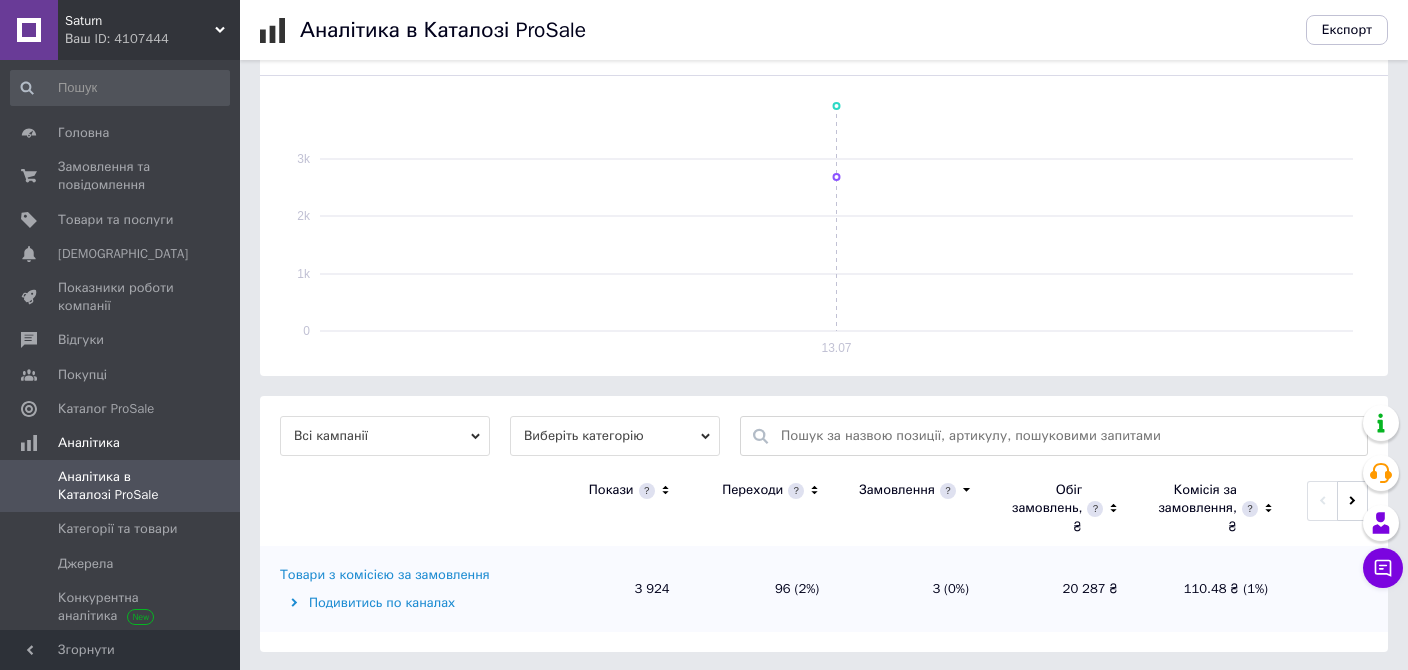 click 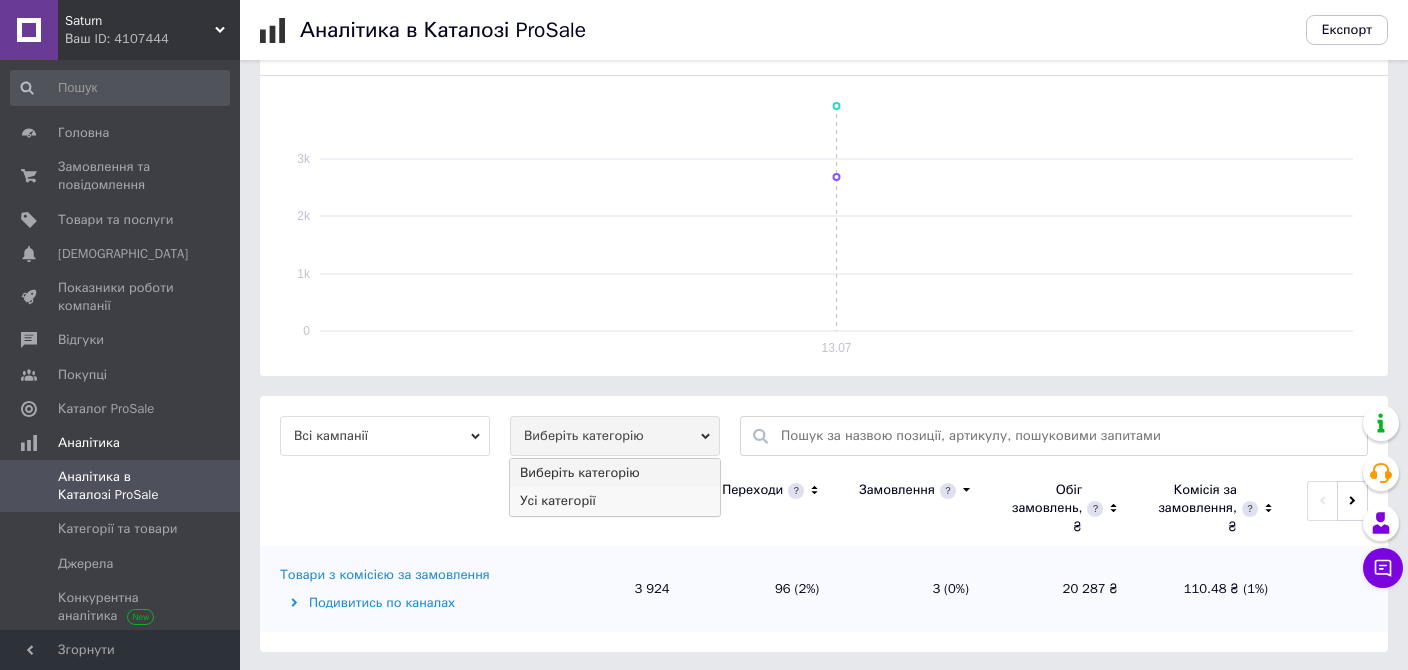 click on "Усі категорії" at bounding box center (615, 501) 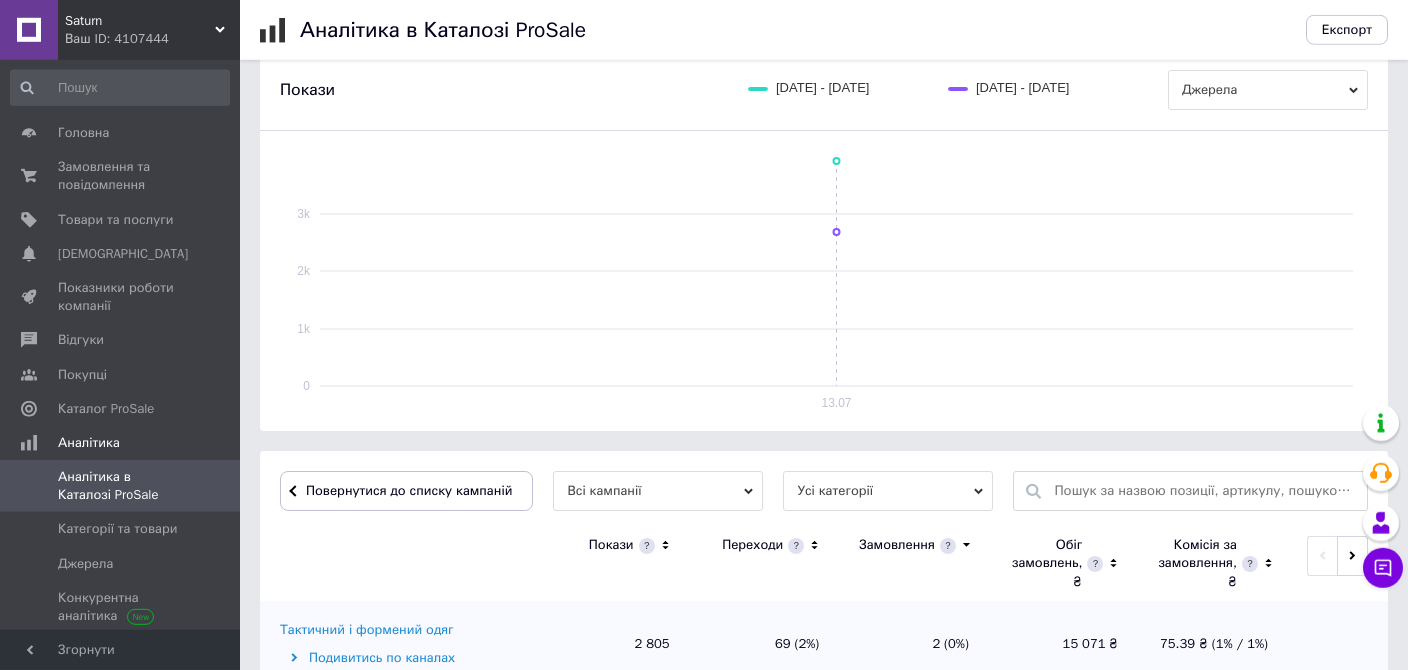 scroll, scrollTop: 278, scrollLeft: 0, axis: vertical 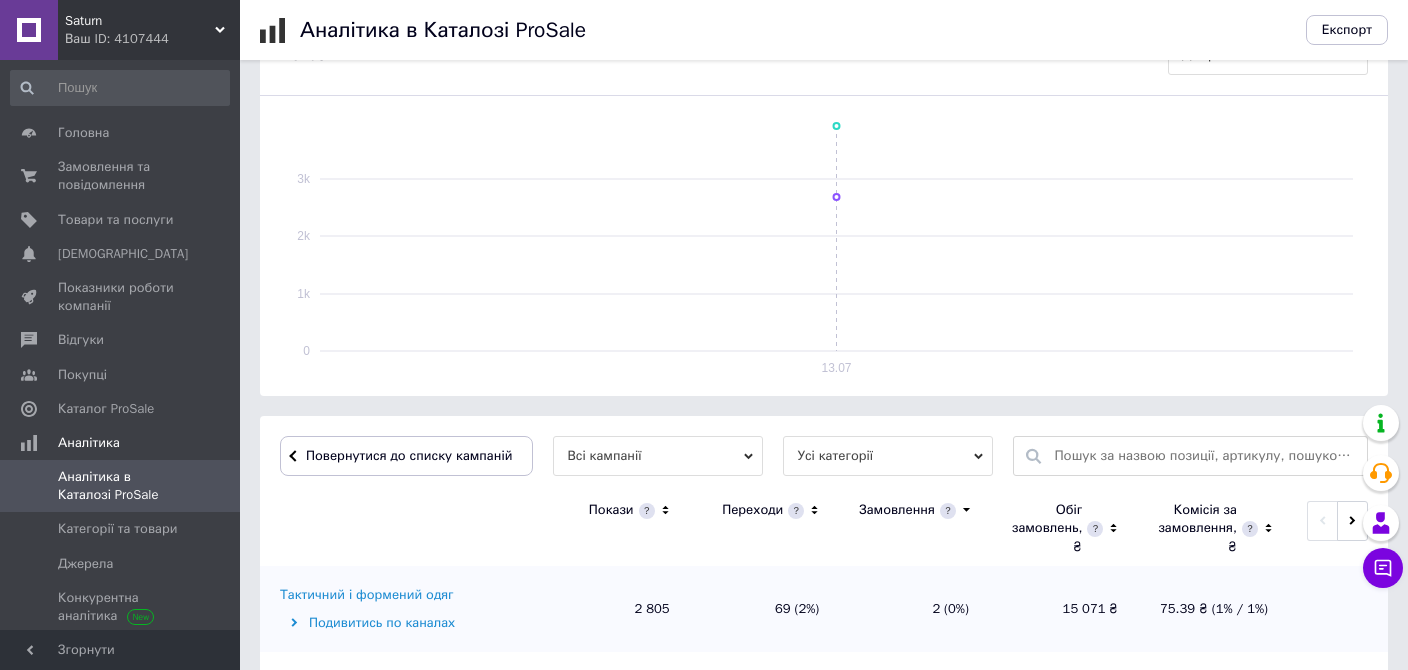 click on "Усі категорії" at bounding box center [888, 456] 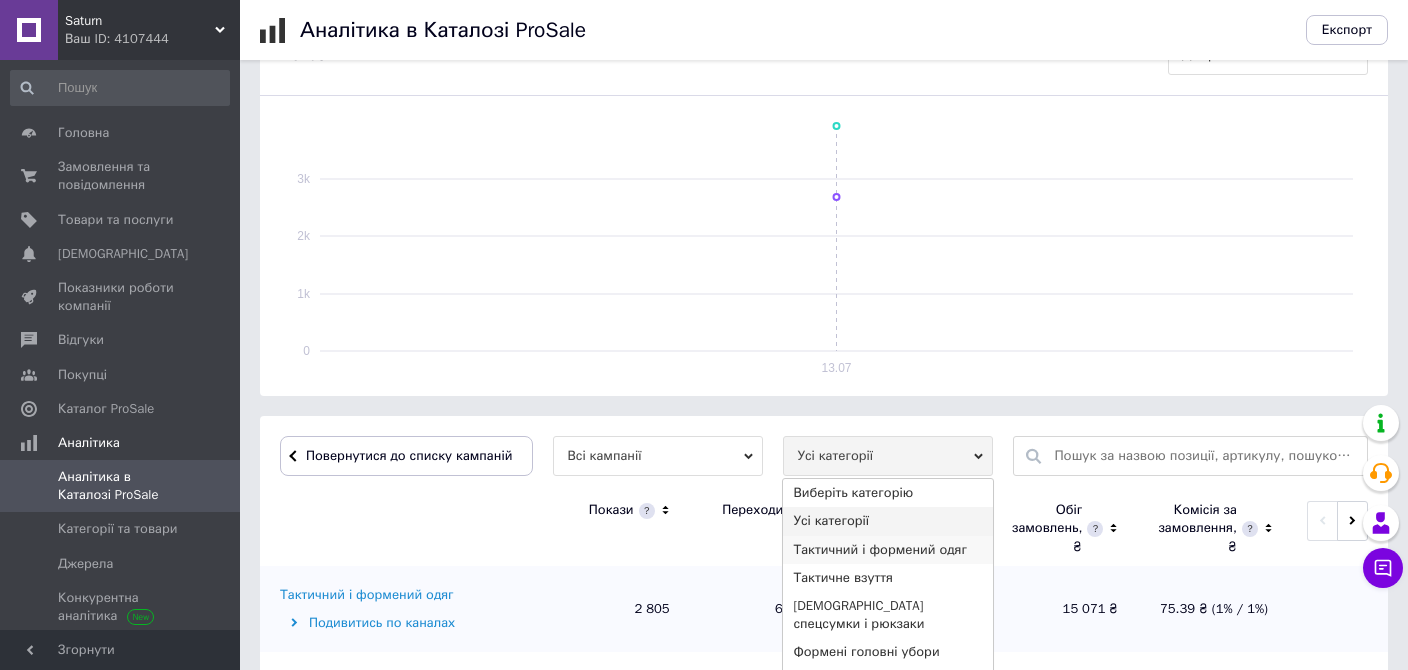 click on "Тактичний і формений одяг" at bounding box center [888, 550] 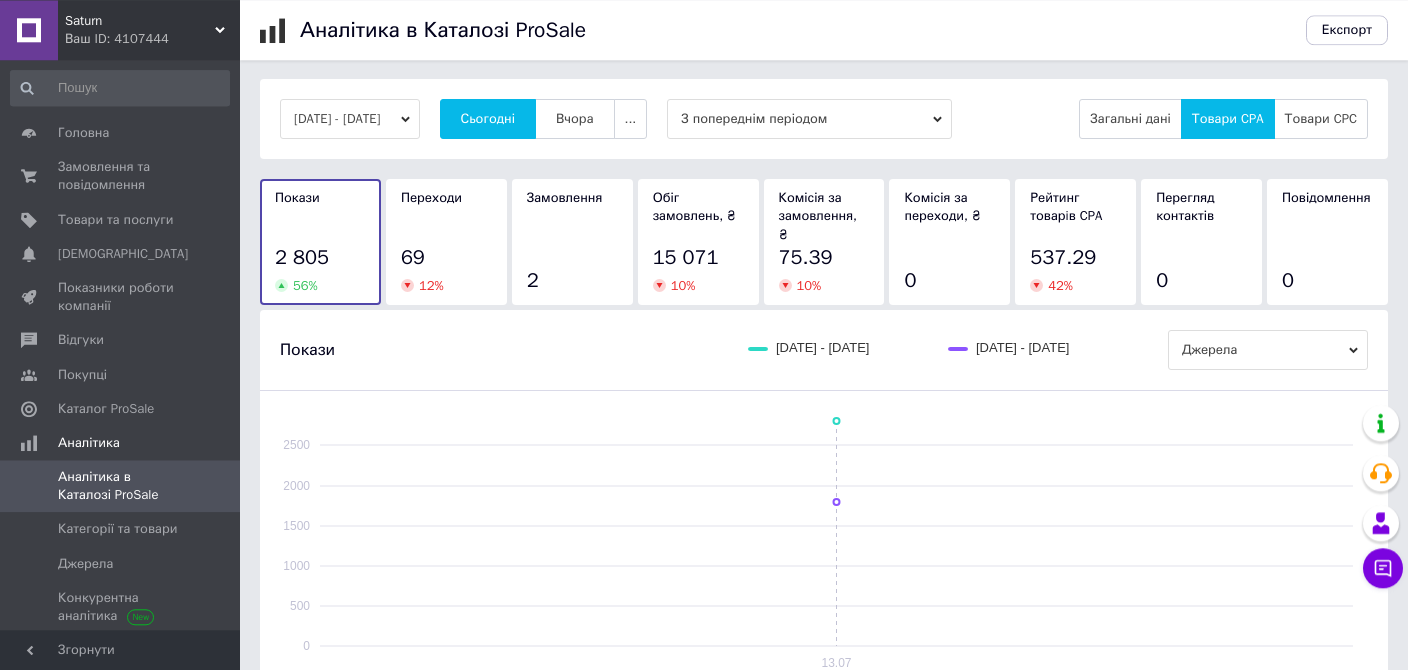 scroll, scrollTop: 0, scrollLeft: 0, axis: both 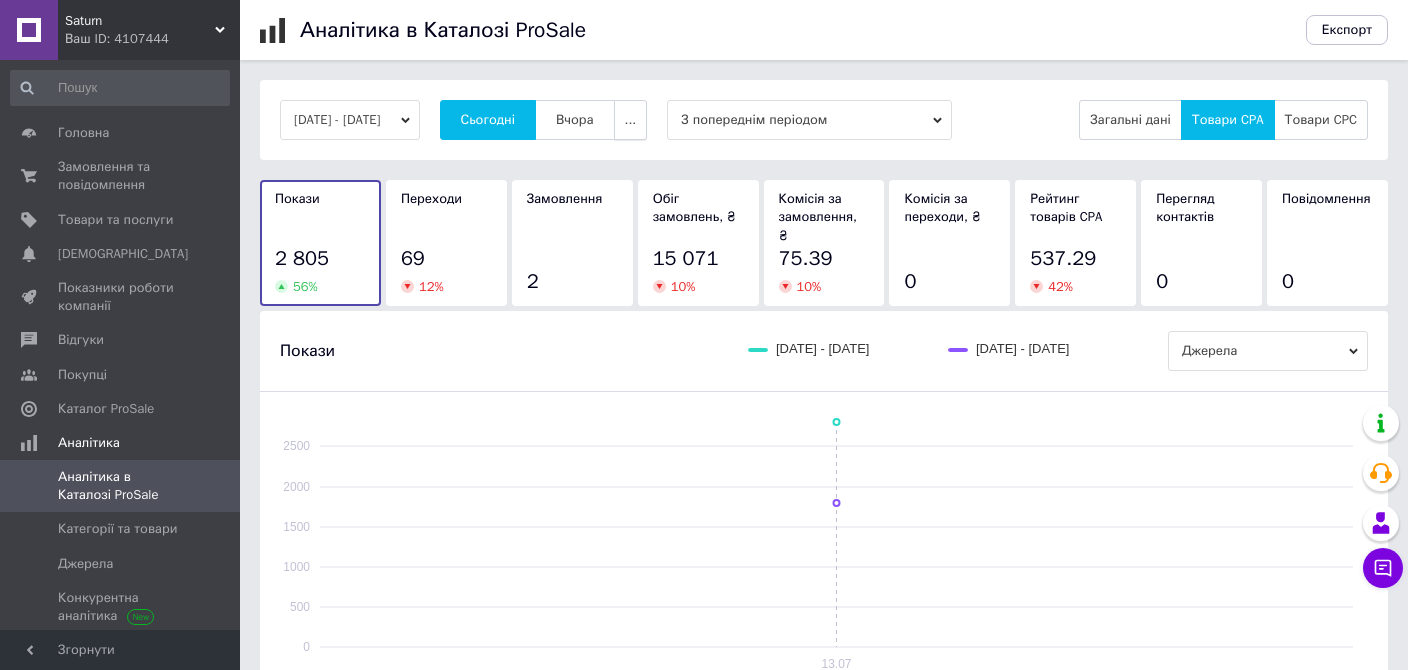 click on "..." at bounding box center [631, 120] 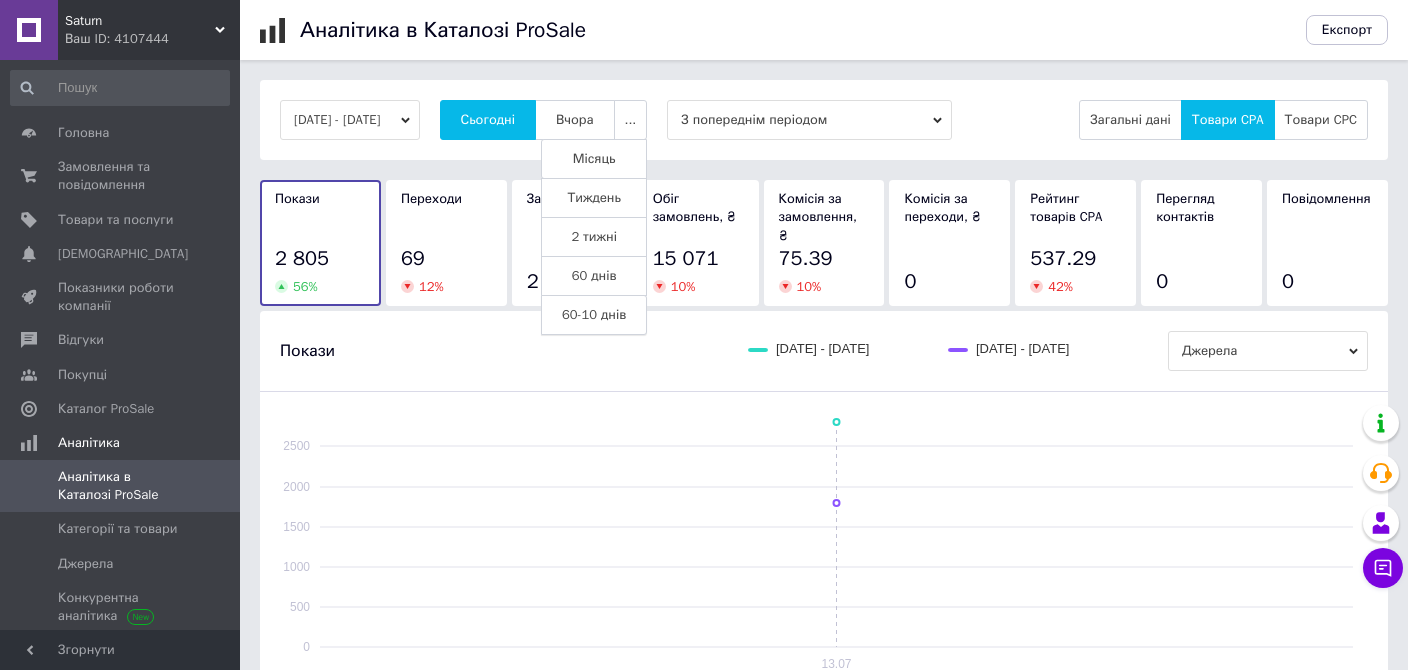 click on "60-10 днів" at bounding box center [594, 315] 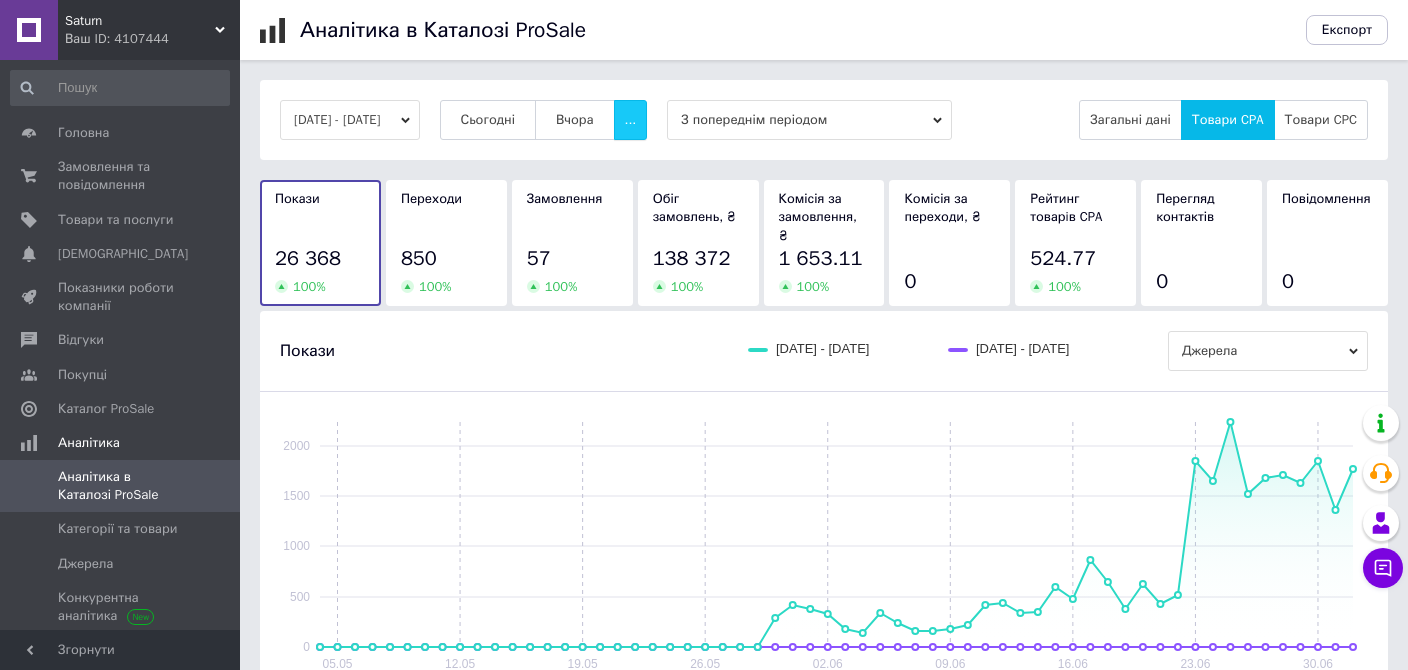 click on "..." at bounding box center (631, 120) 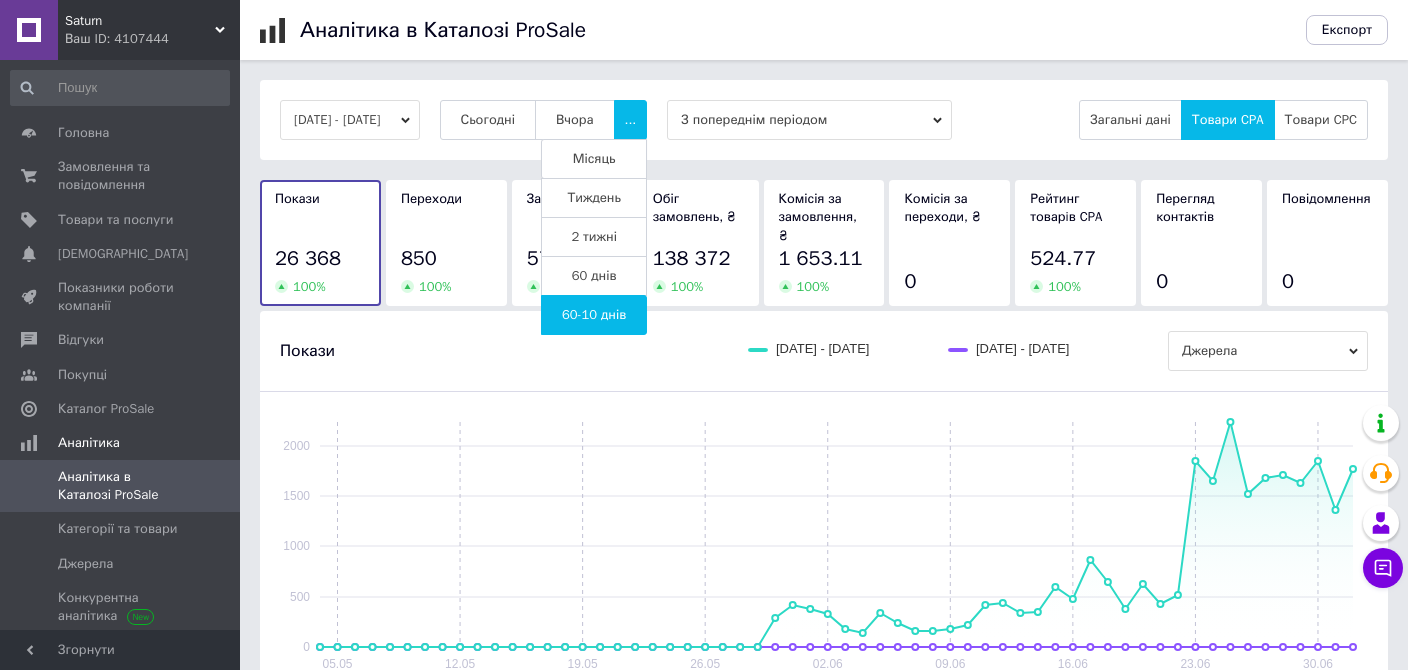 click on "Місяць" at bounding box center [594, 159] 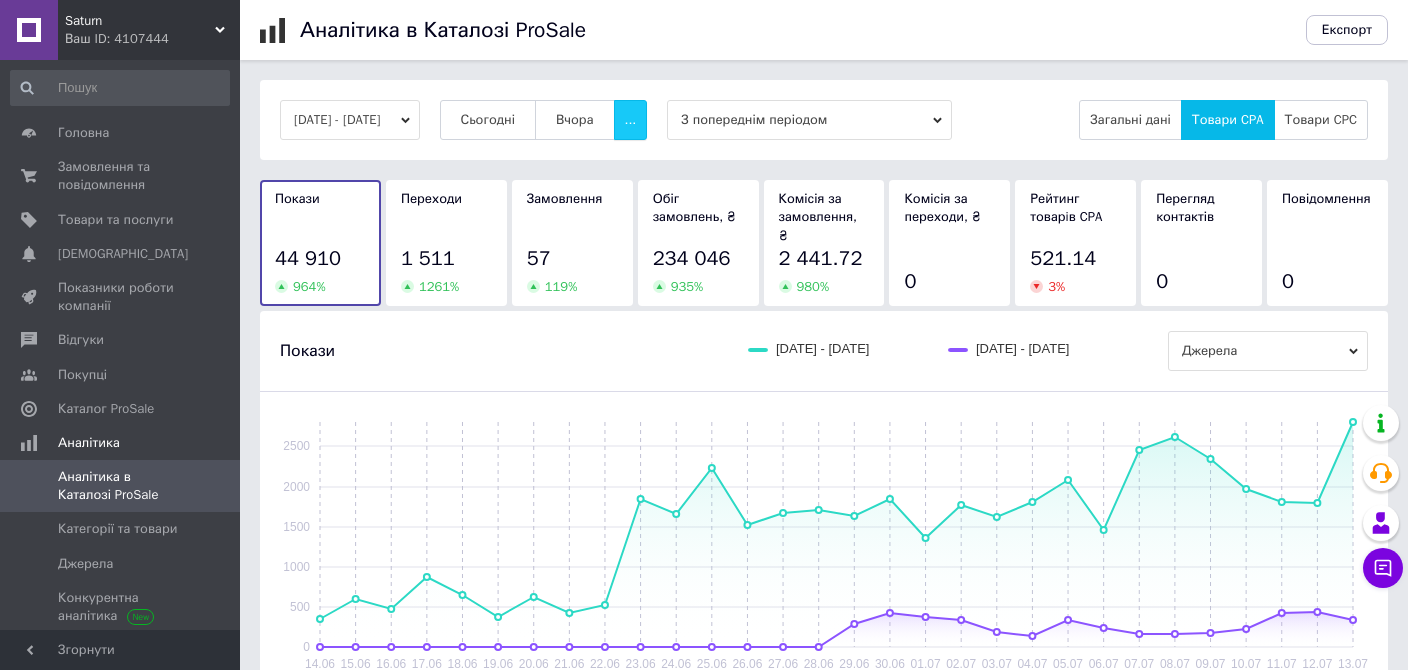 click on "..." at bounding box center (631, 120) 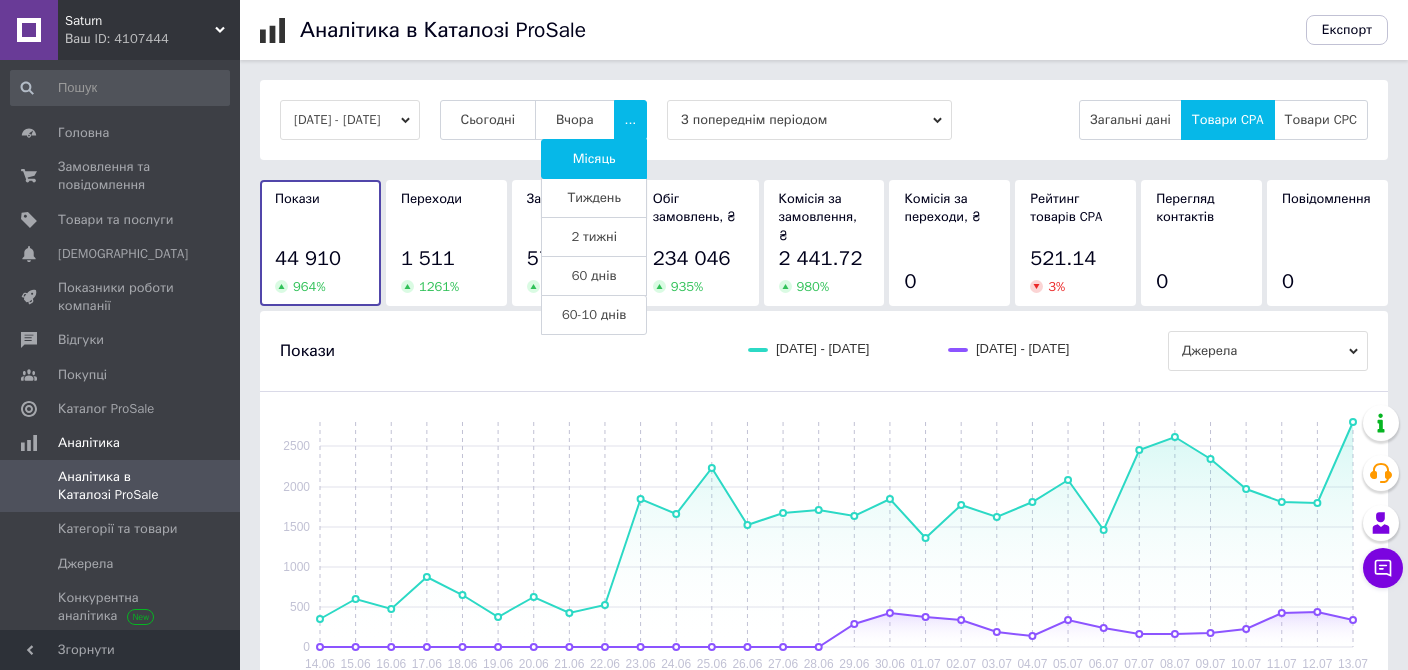 click on "Тиждень" at bounding box center [594, 198] 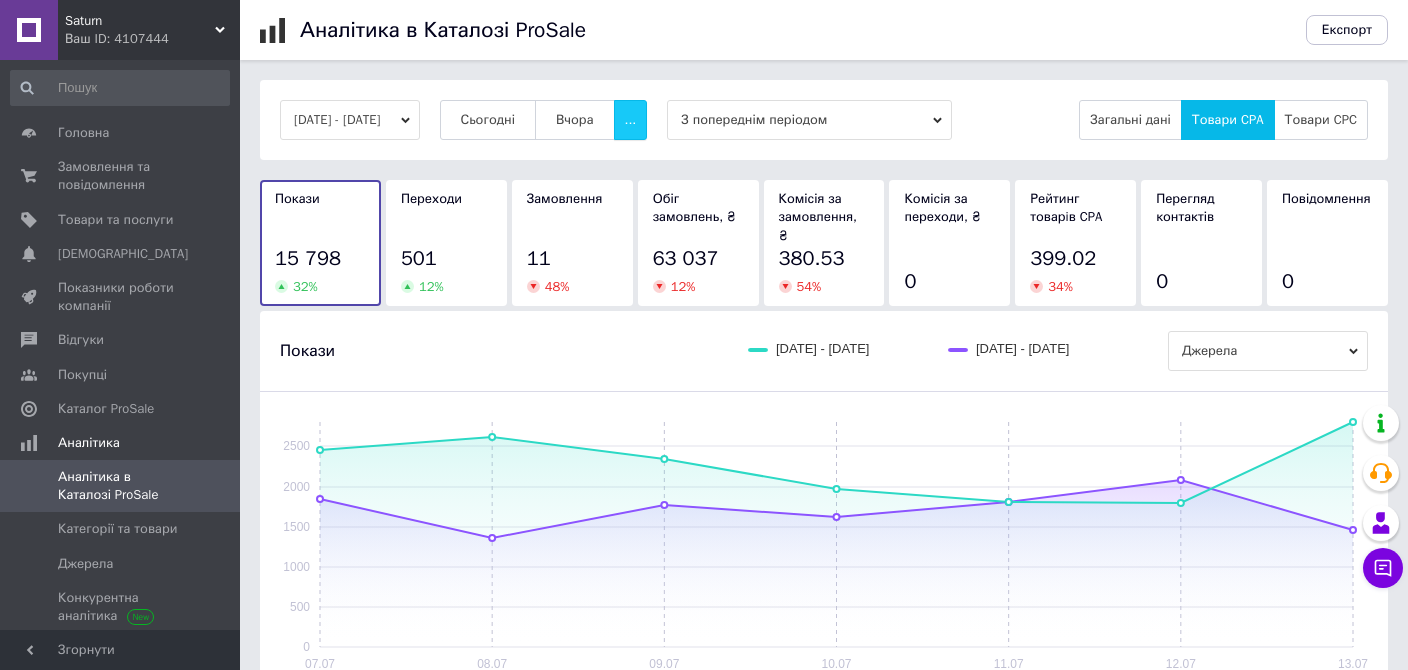 click on "..." at bounding box center (631, 120) 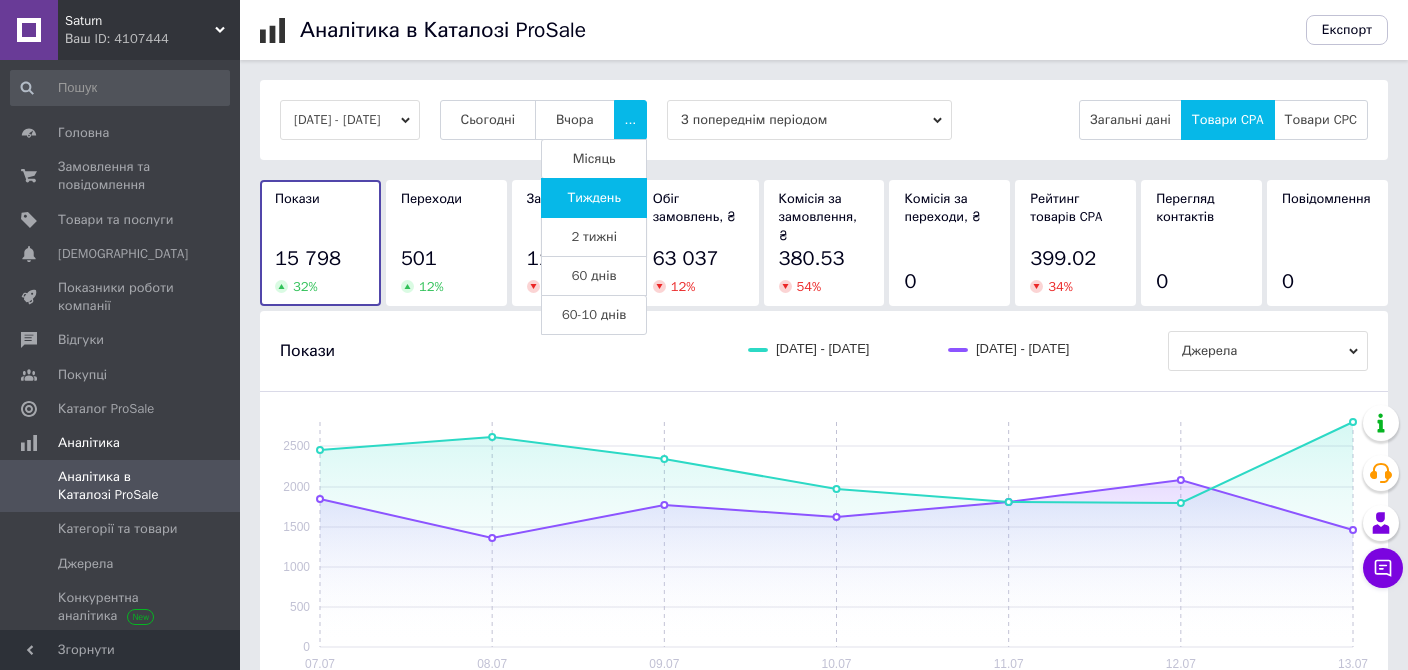 click on "2 тижні" at bounding box center (594, 237) 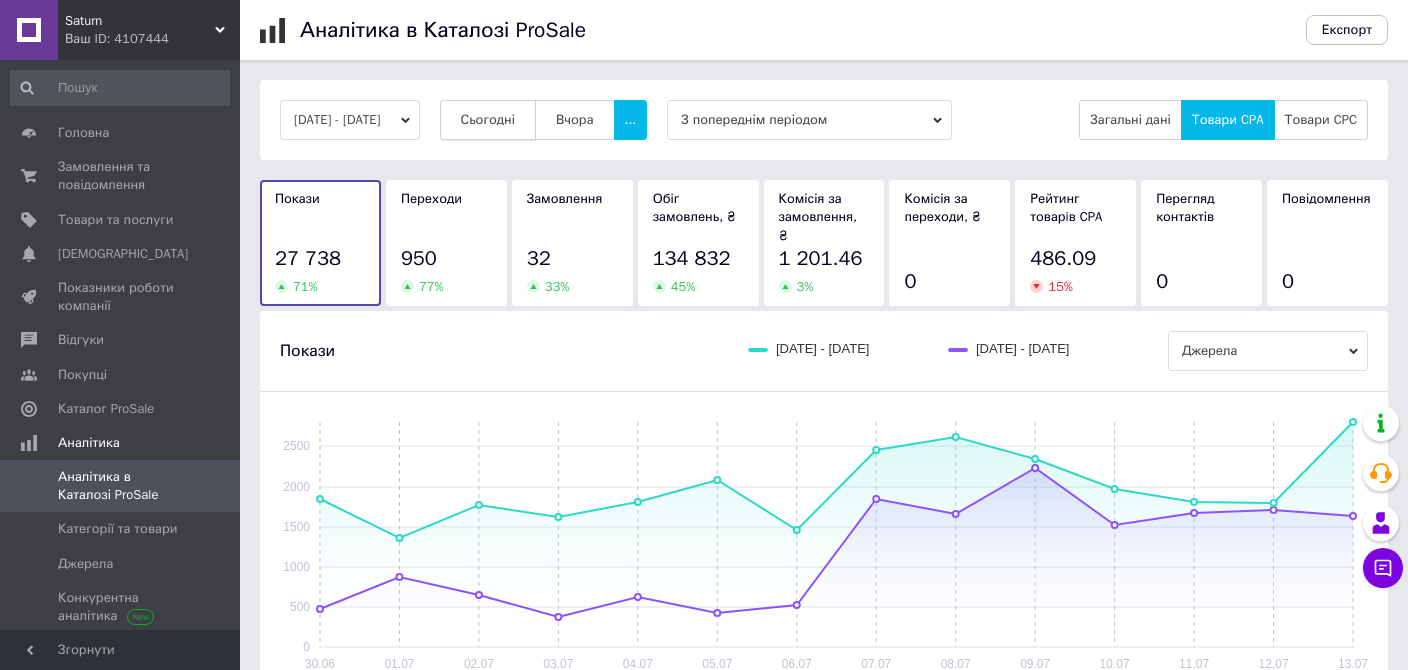 click on "Сьогодні" at bounding box center (488, 120) 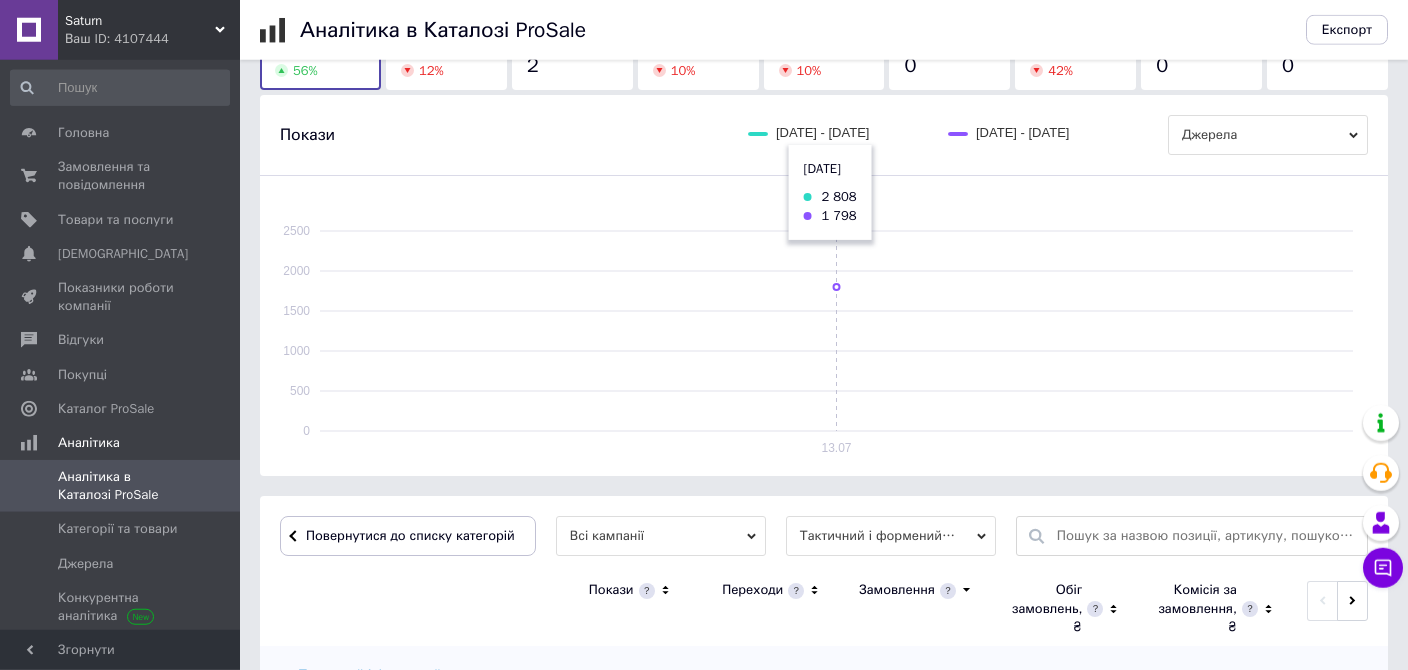 scroll, scrollTop: 528, scrollLeft: 0, axis: vertical 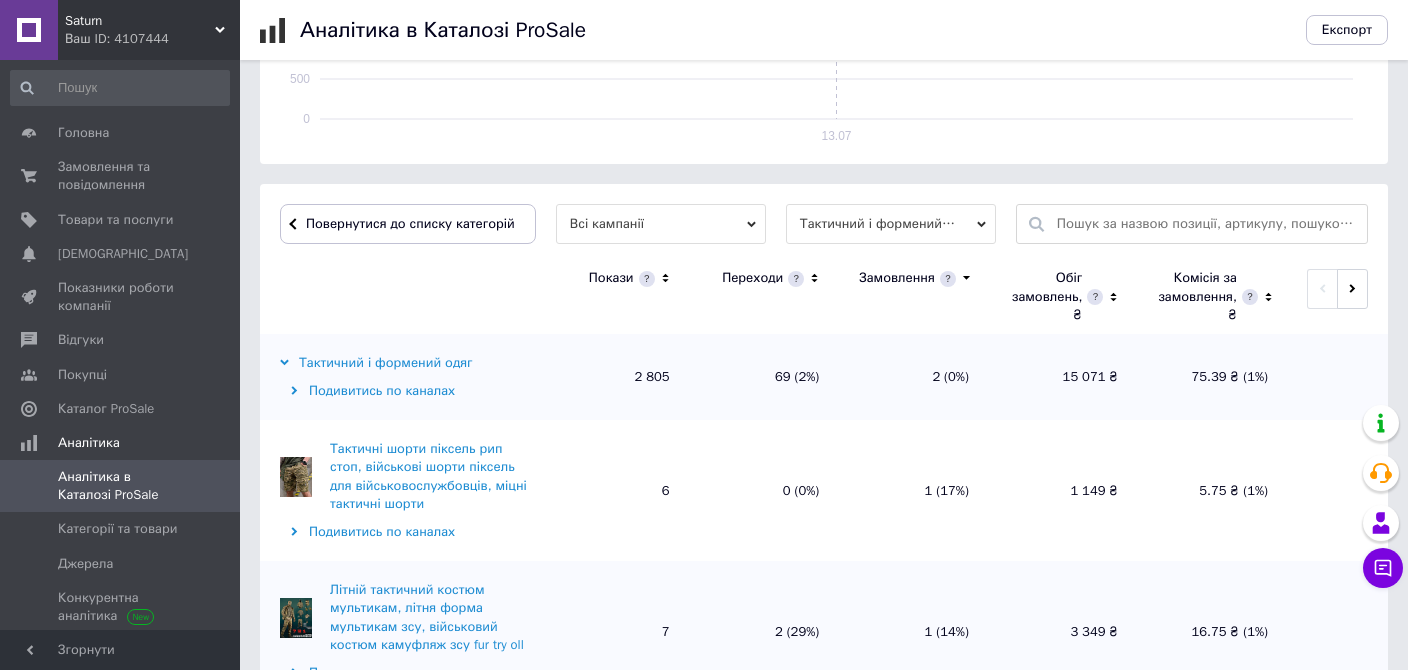 click 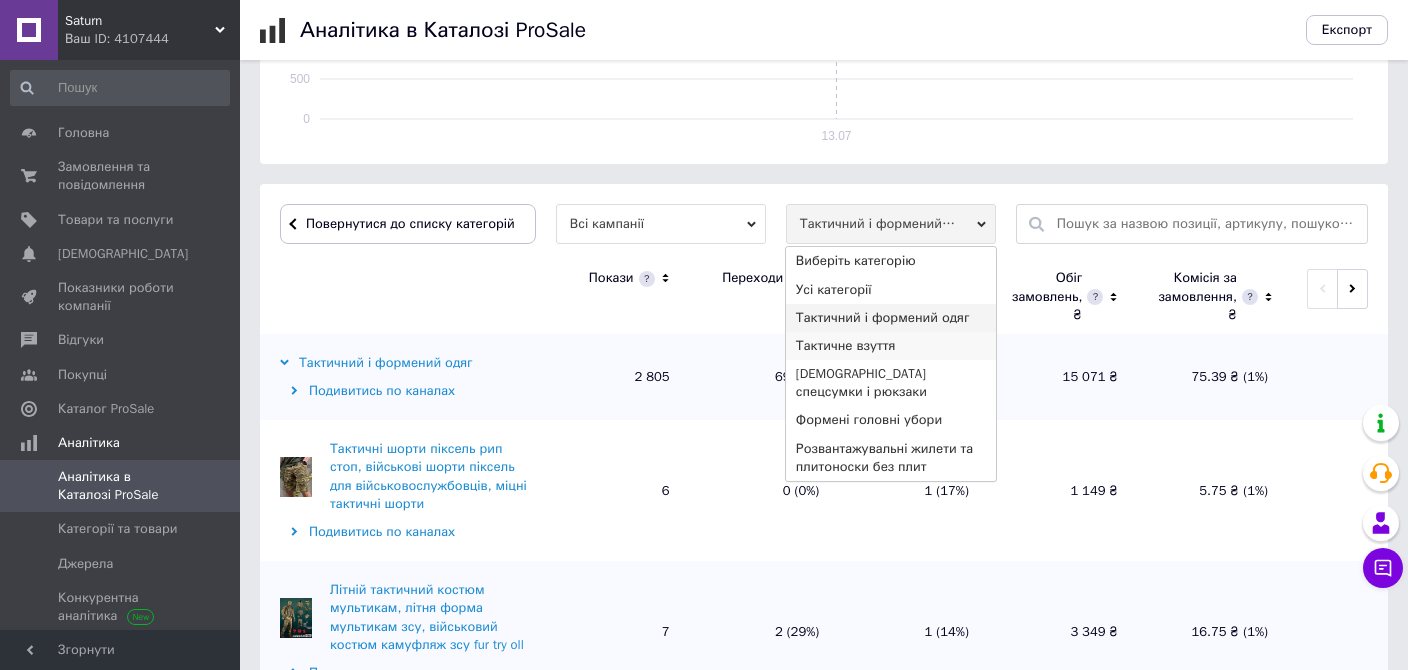 click on "Тактичне взуття" at bounding box center [891, 346] 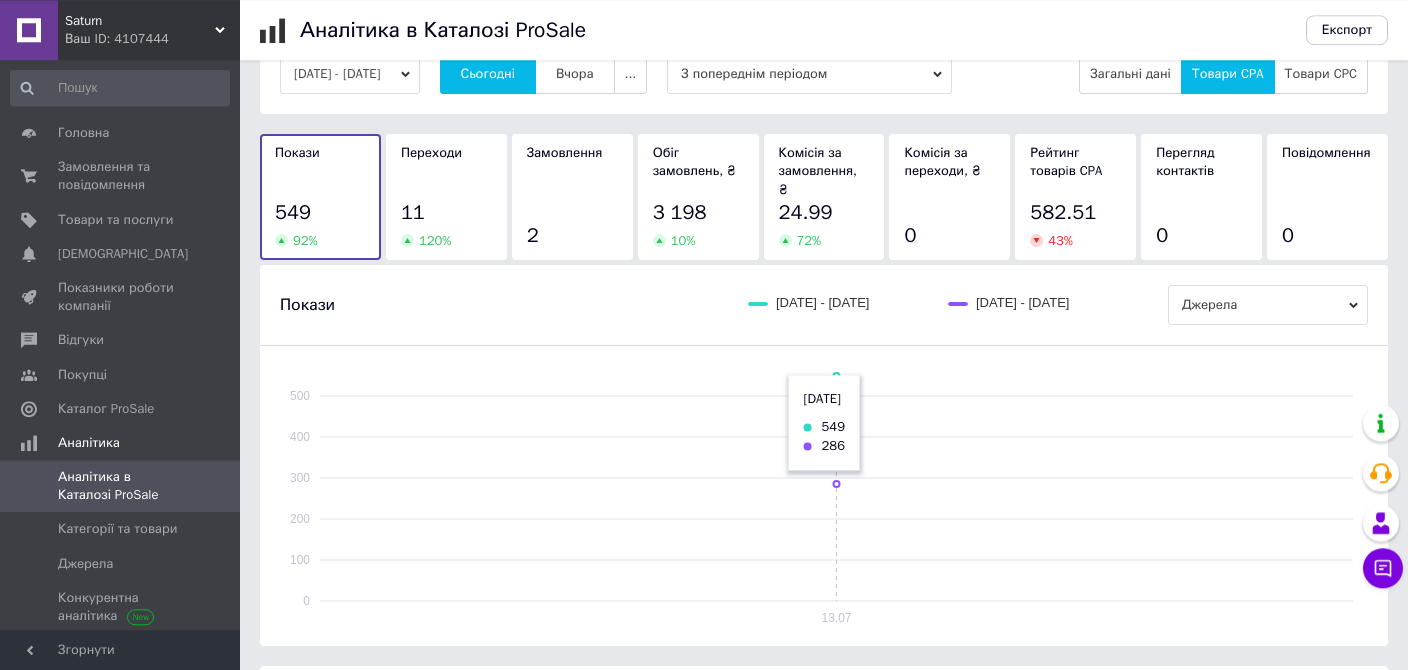 scroll, scrollTop: 0, scrollLeft: 0, axis: both 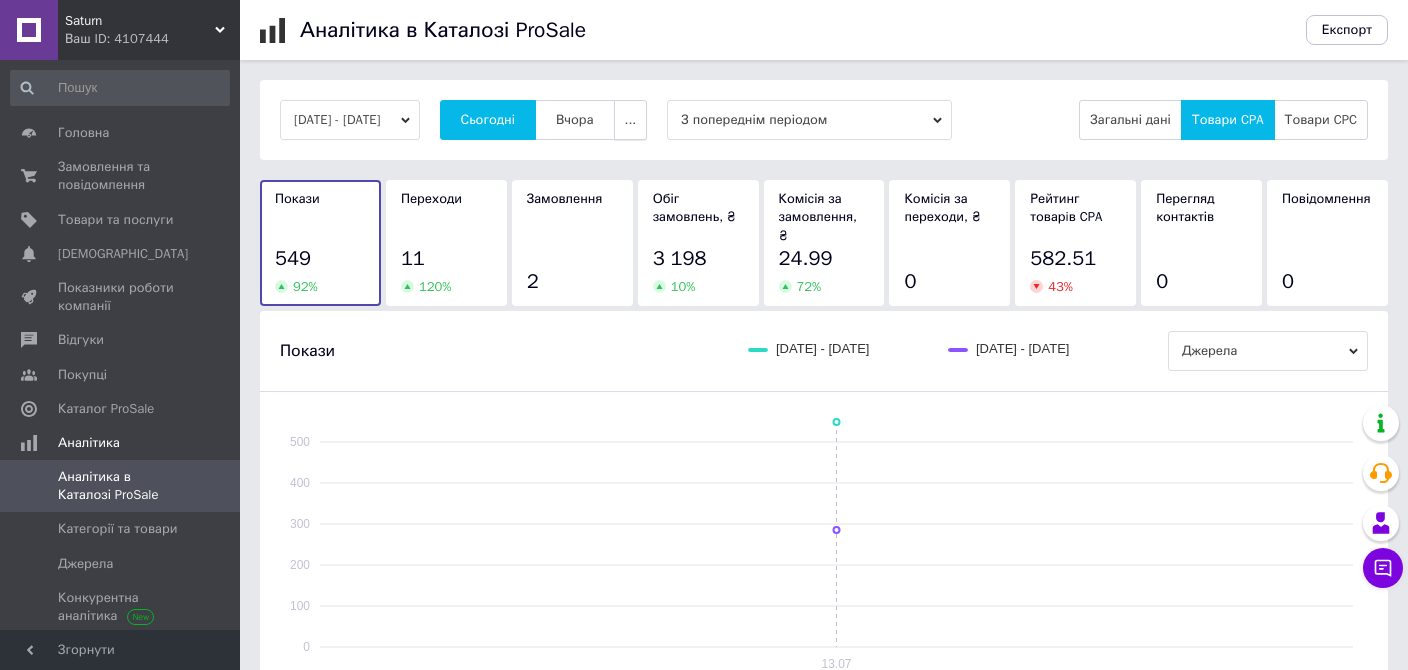 click on "..." at bounding box center [631, 120] 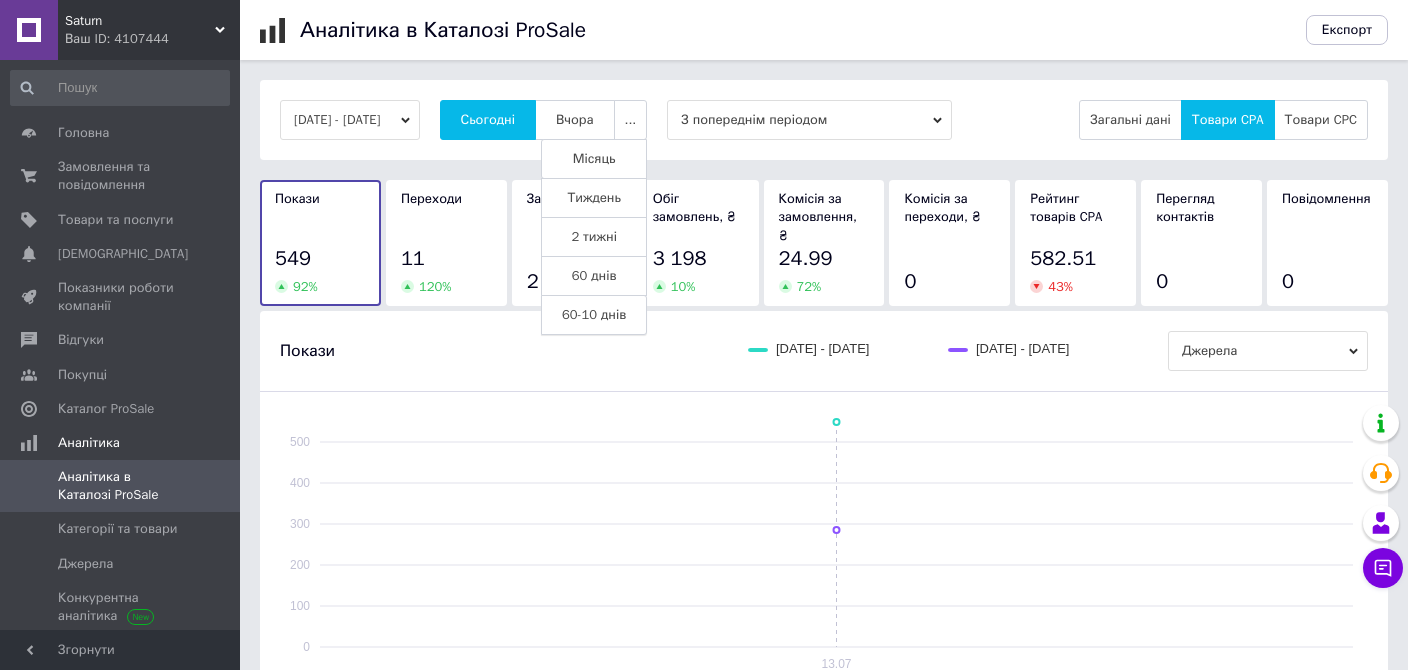 click on "60-10 днів" at bounding box center (594, 315) 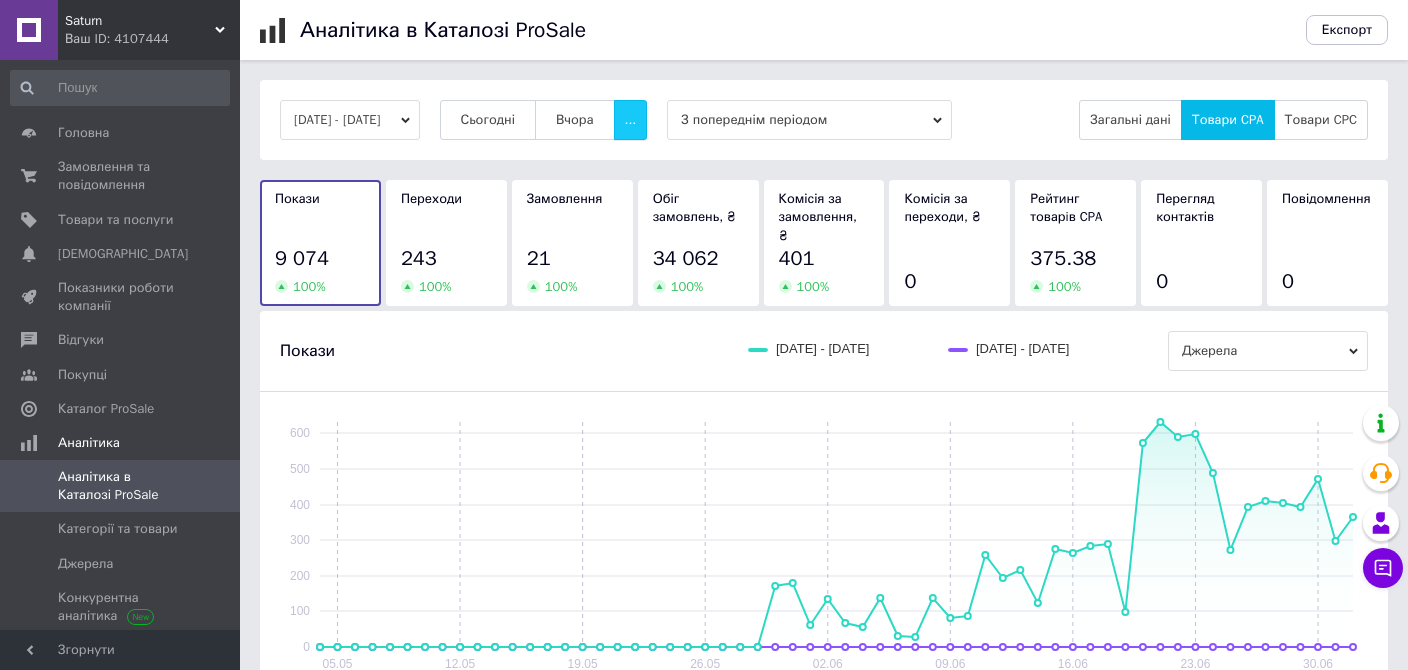 click on "..." at bounding box center (631, 120) 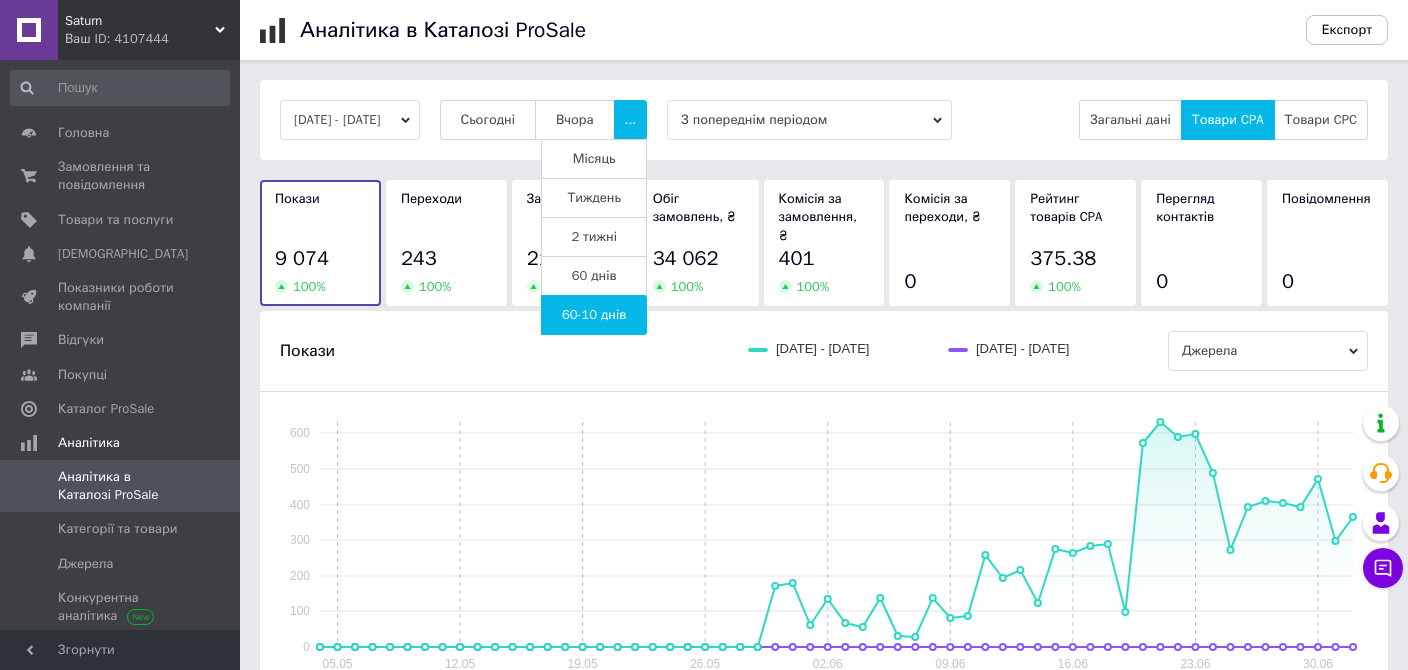 click on "Місяць" at bounding box center [594, 159] 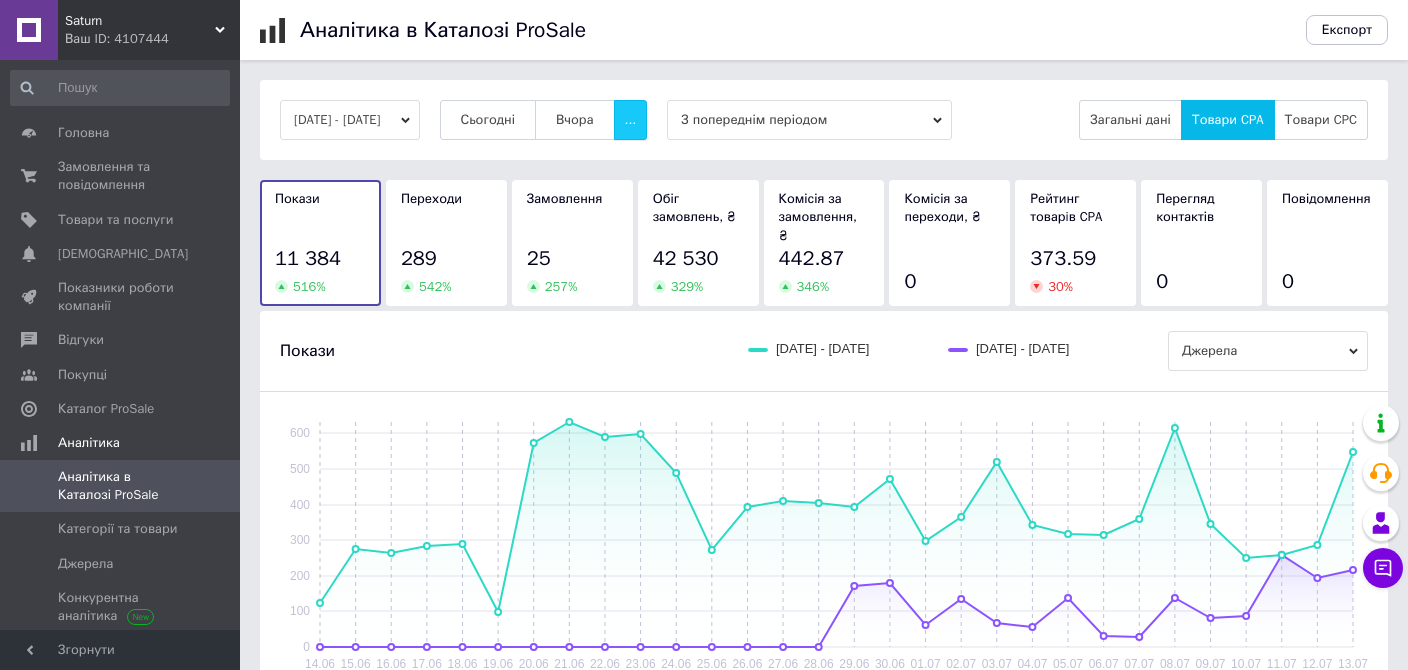 click on "..." at bounding box center (631, 120) 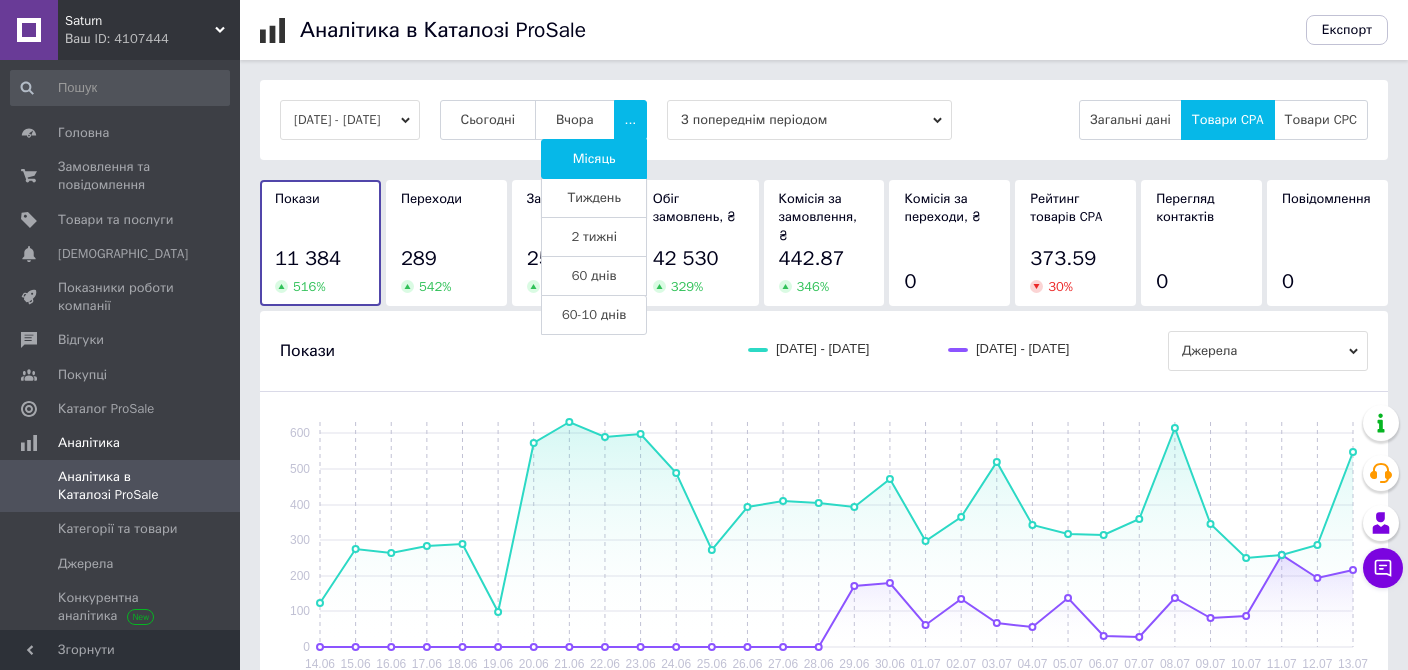 click on "Тиждень" at bounding box center [594, 198] 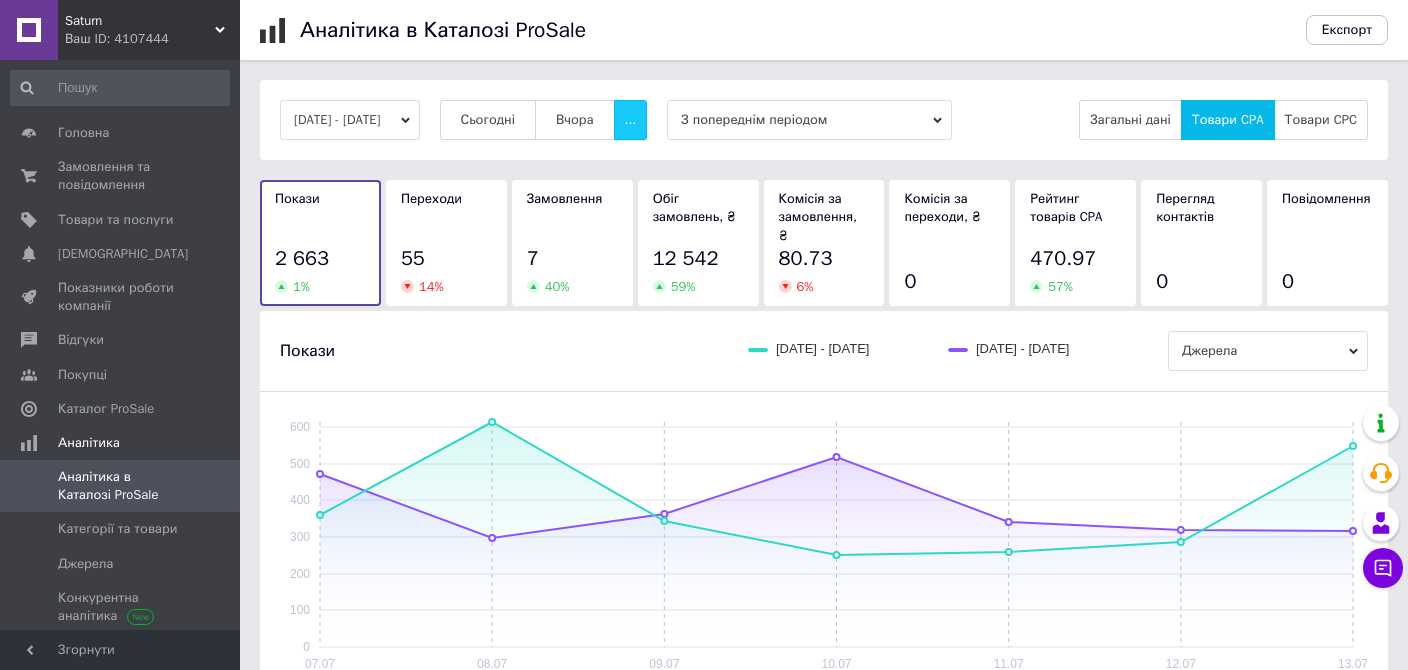 click on "..." at bounding box center (631, 120) 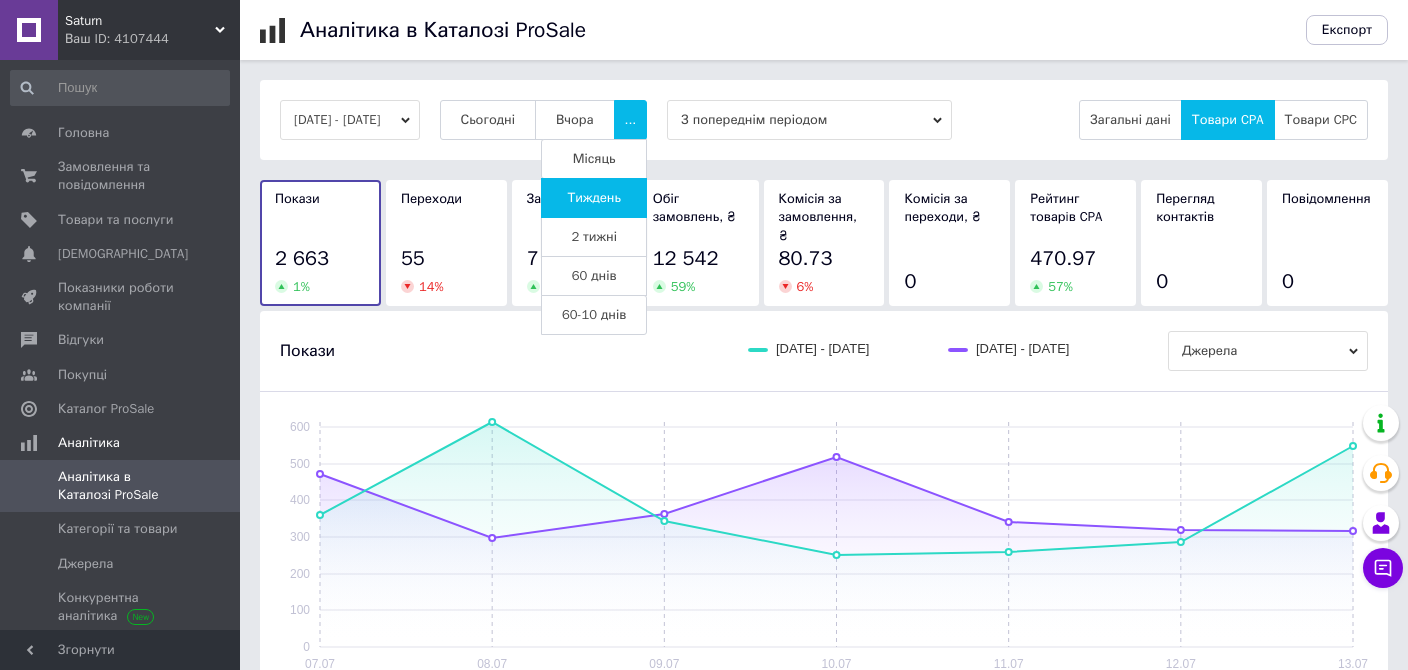 click on "2 тижні" at bounding box center (594, 237) 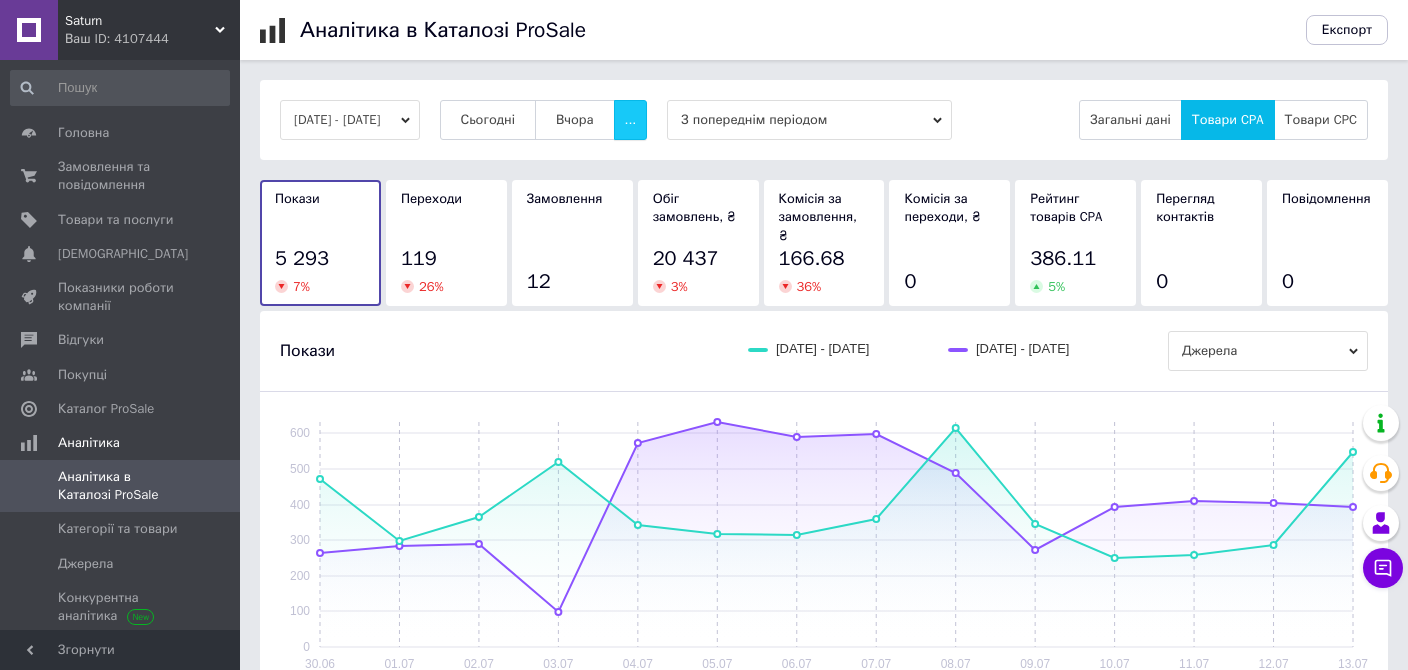 click on "..." at bounding box center (631, 120) 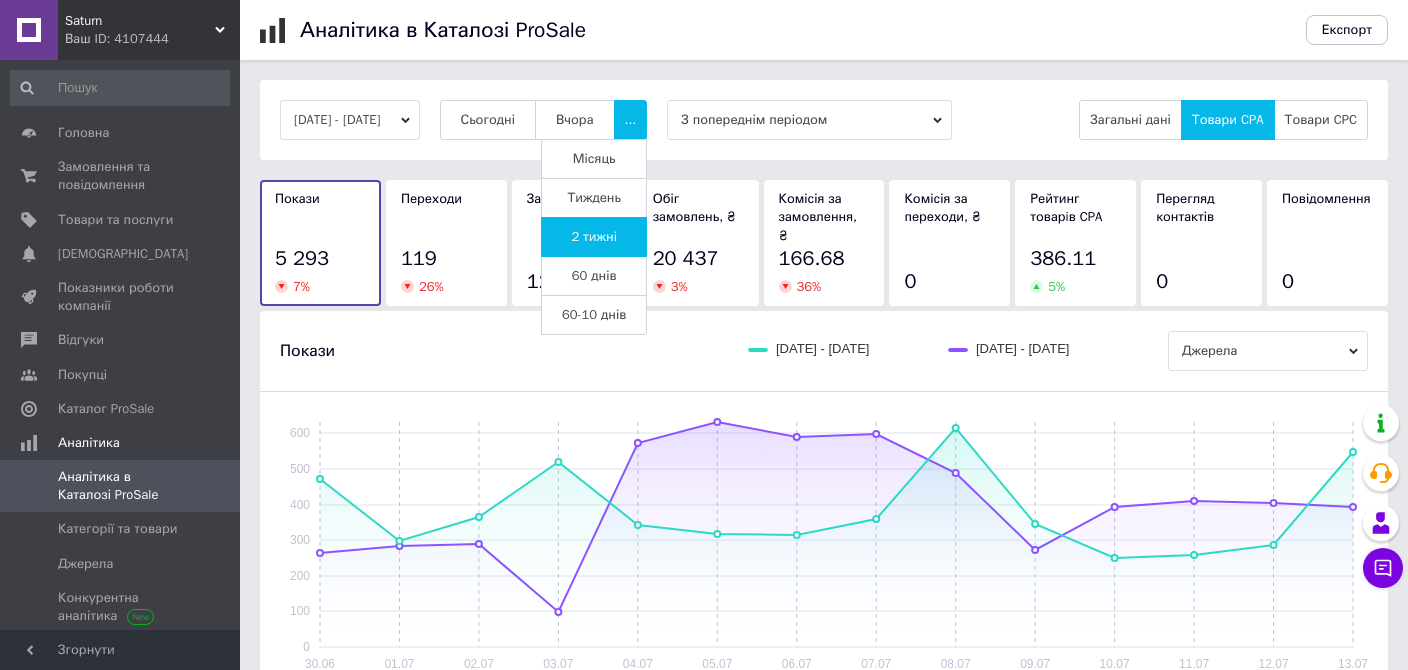 click on "Місяць" at bounding box center (594, 159) 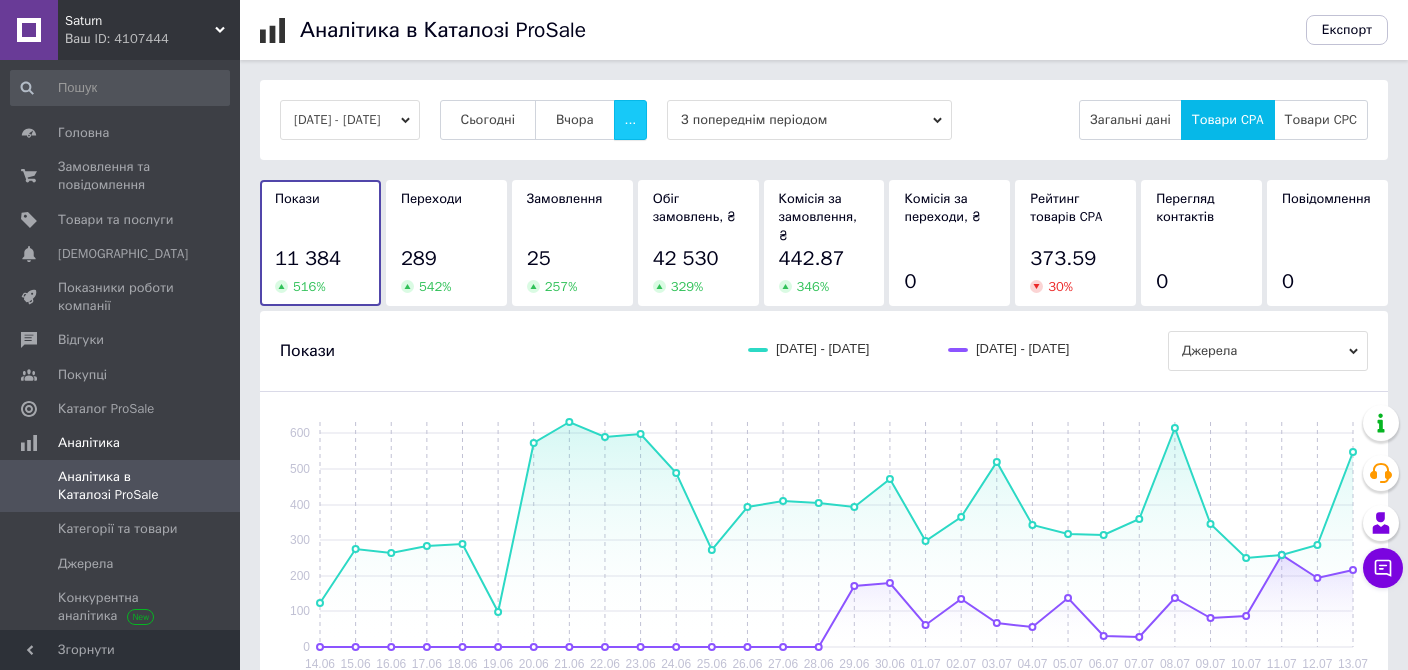 click on "..." at bounding box center [631, 120] 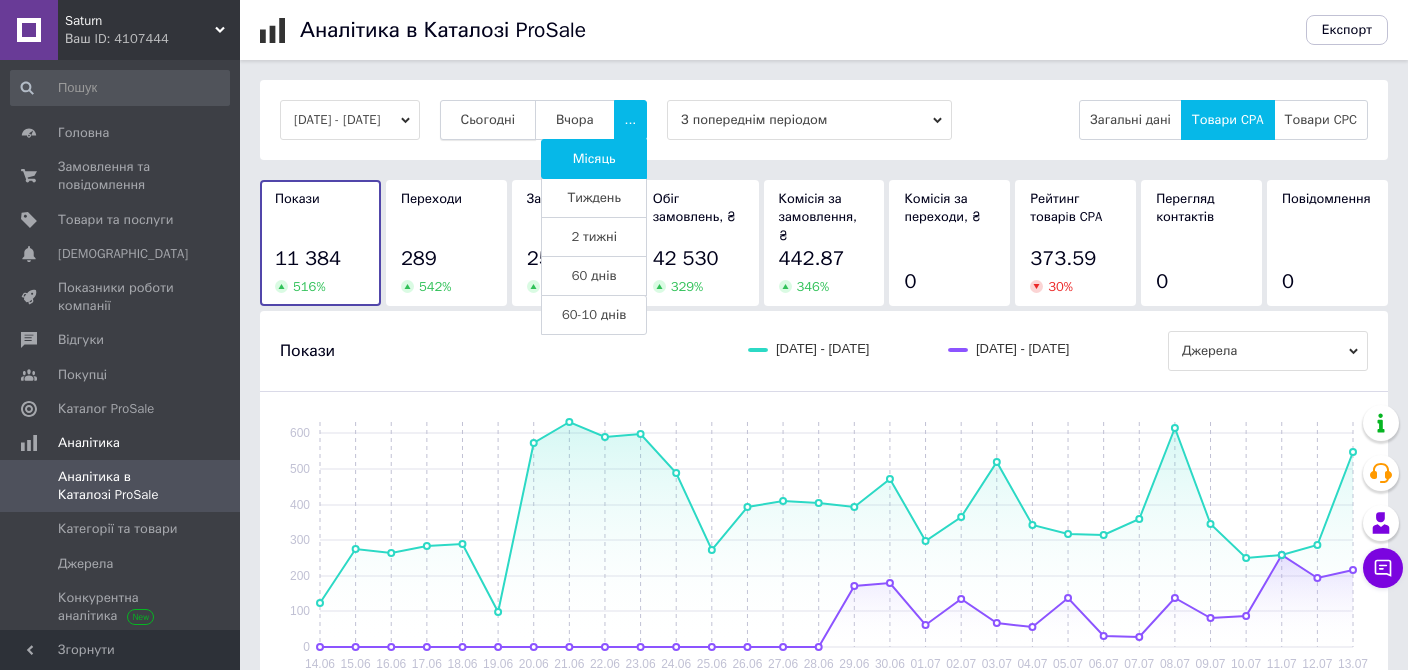 click on "Сьогодні" at bounding box center (488, 120) 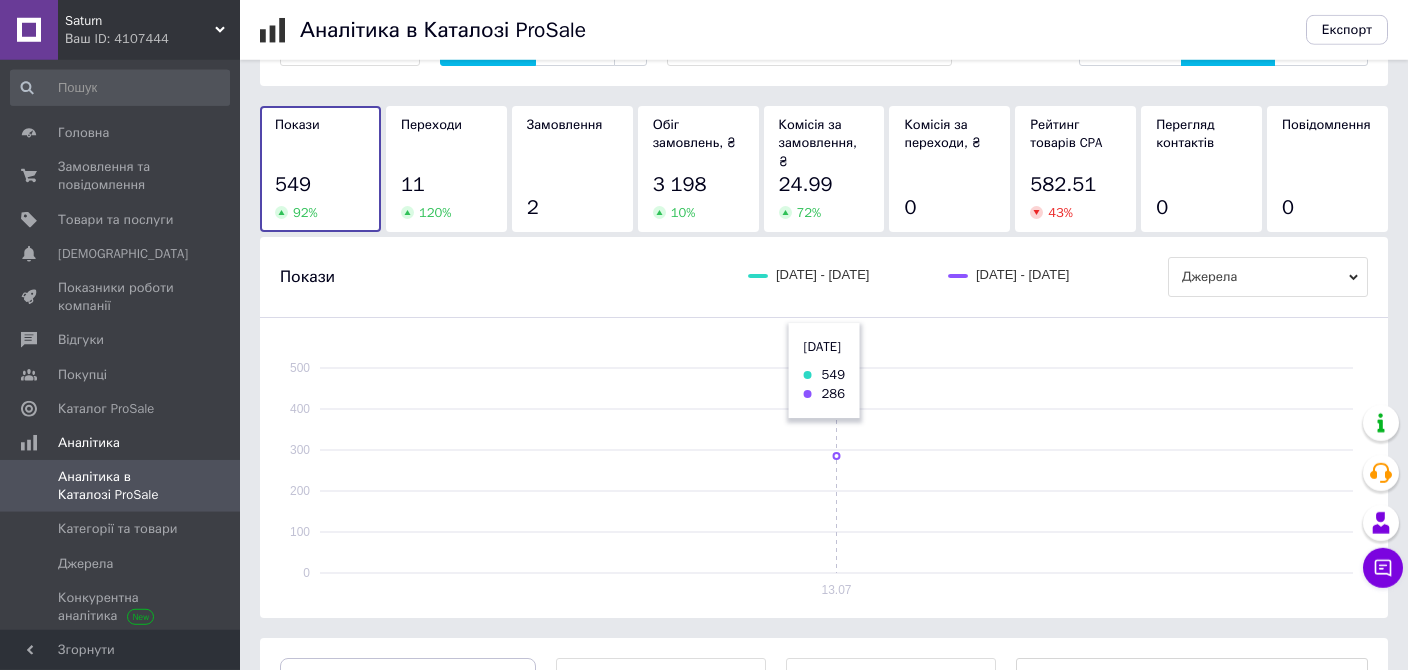 scroll, scrollTop: 422, scrollLeft: 0, axis: vertical 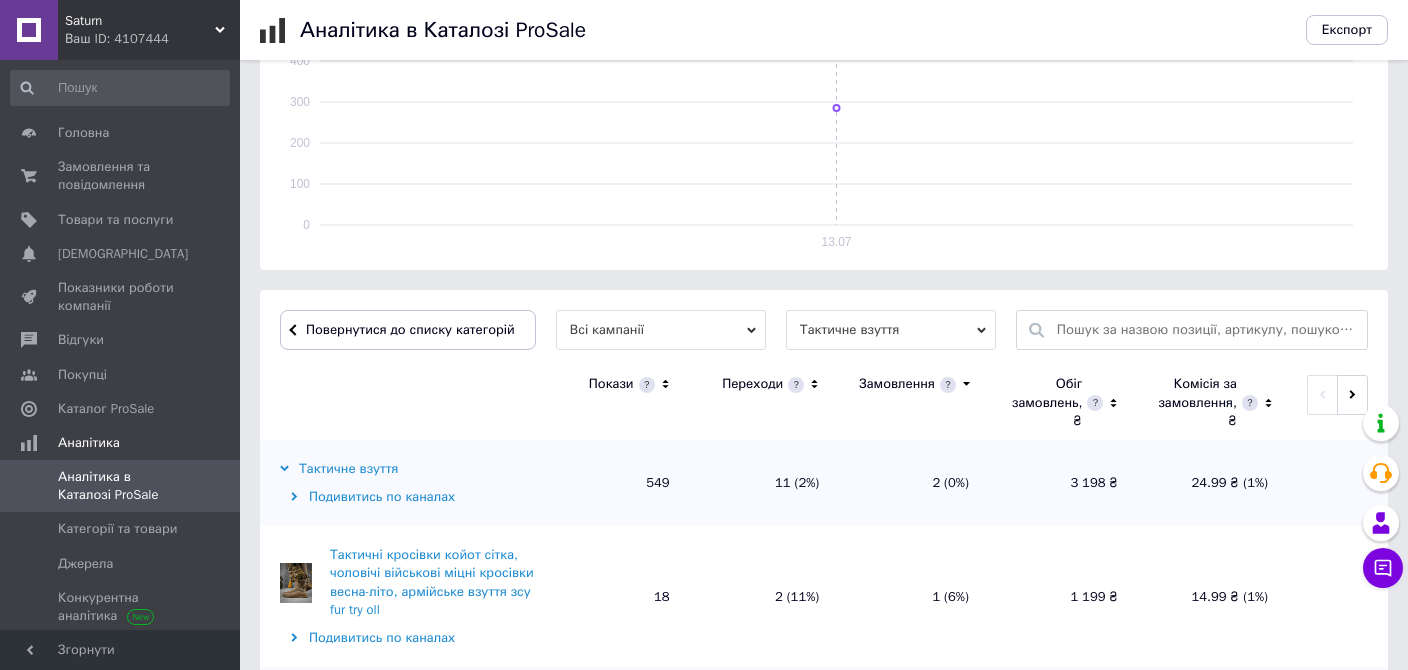 click 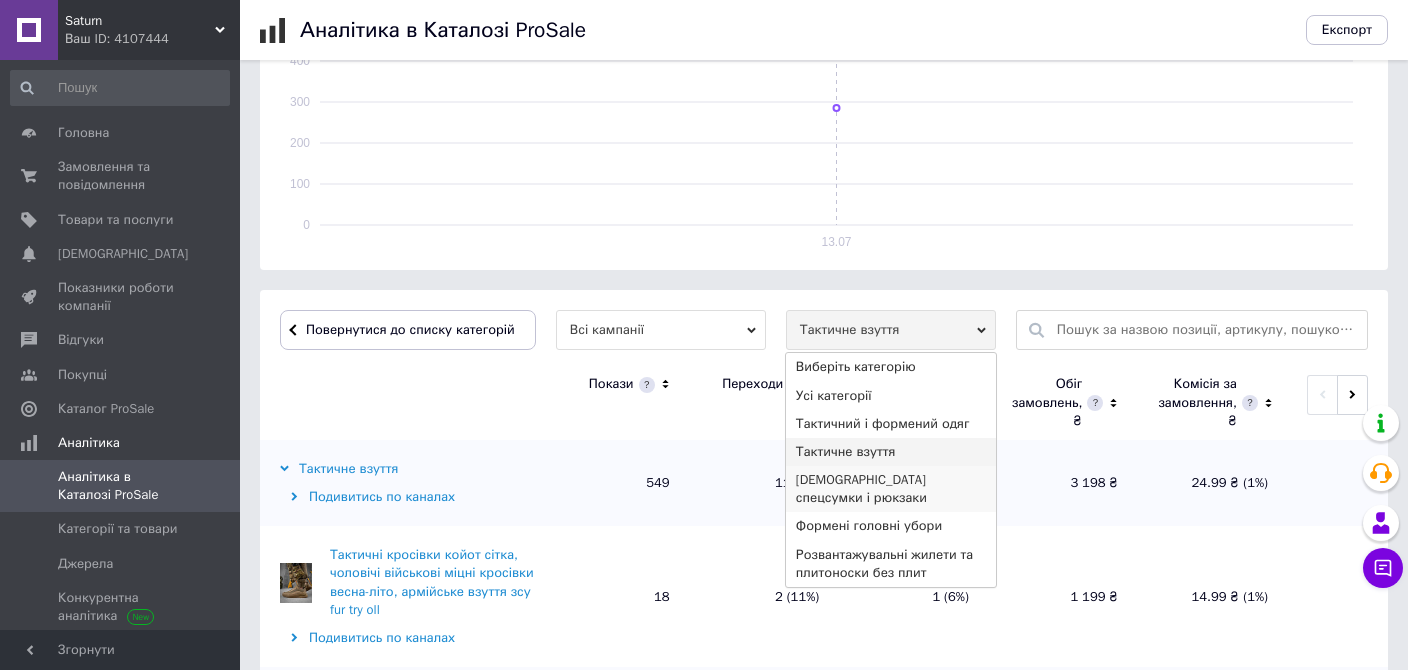 click on "[DEMOGRAPHIC_DATA] спецсумки і рюкзаки" at bounding box center [891, 489] 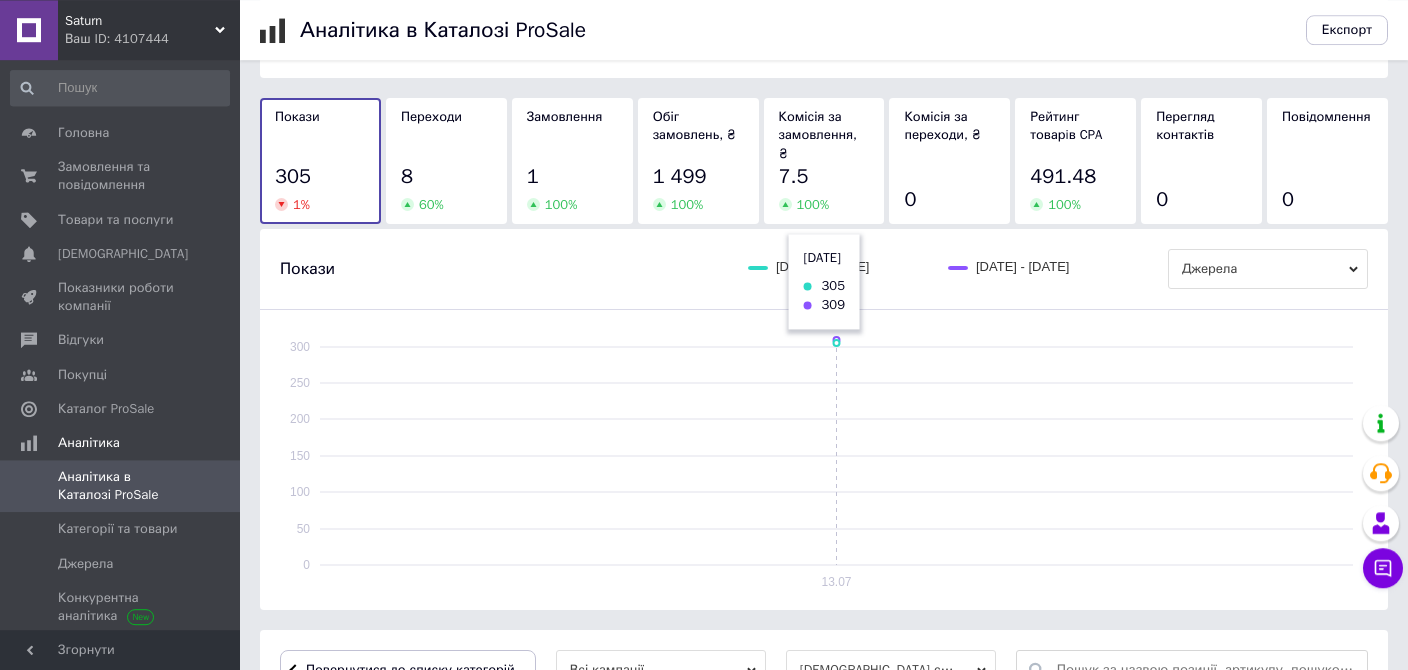 scroll, scrollTop: 0, scrollLeft: 0, axis: both 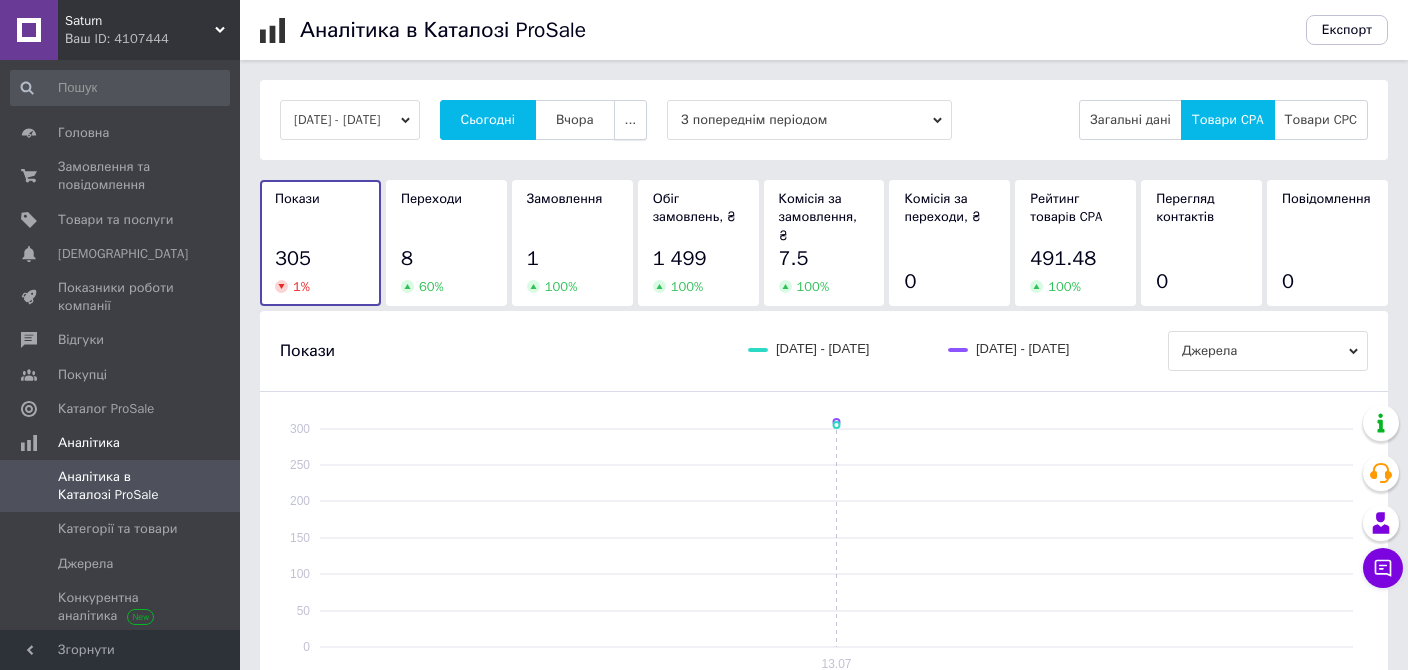 click on "..." at bounding box center [631, 120] 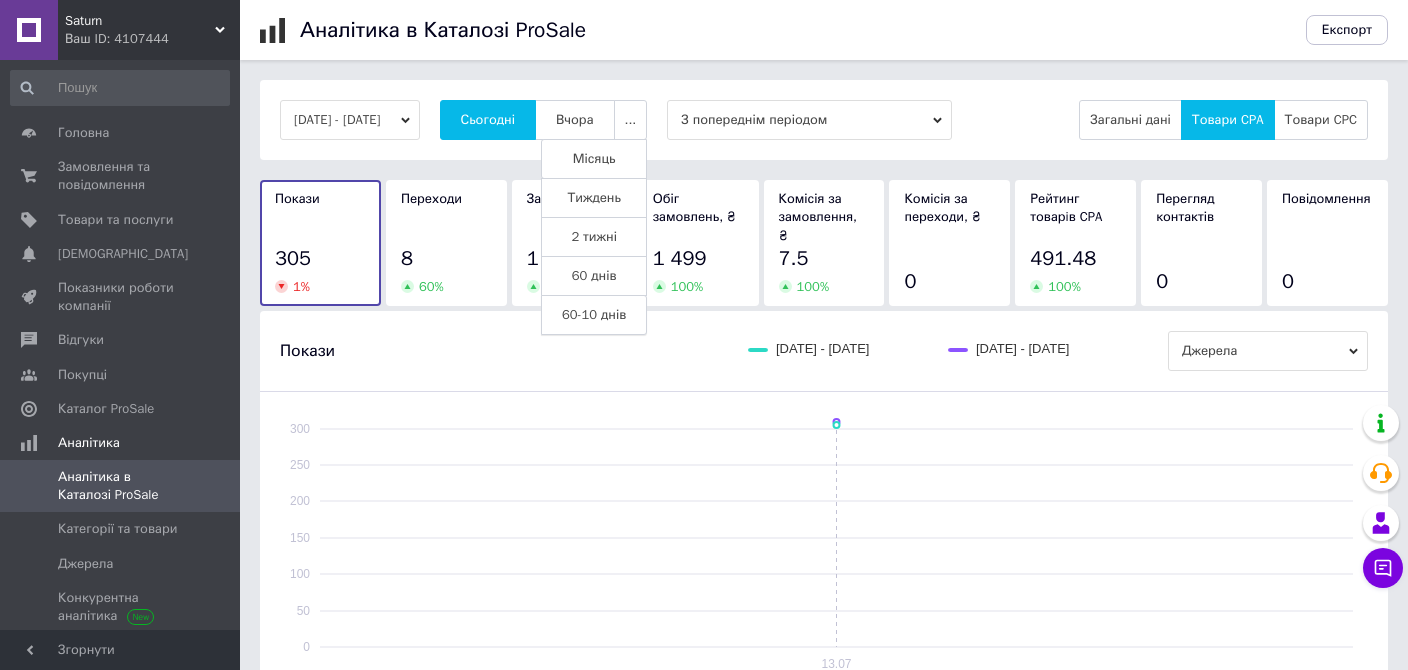click on "60-10 днів" at bounding box center (594, 315) 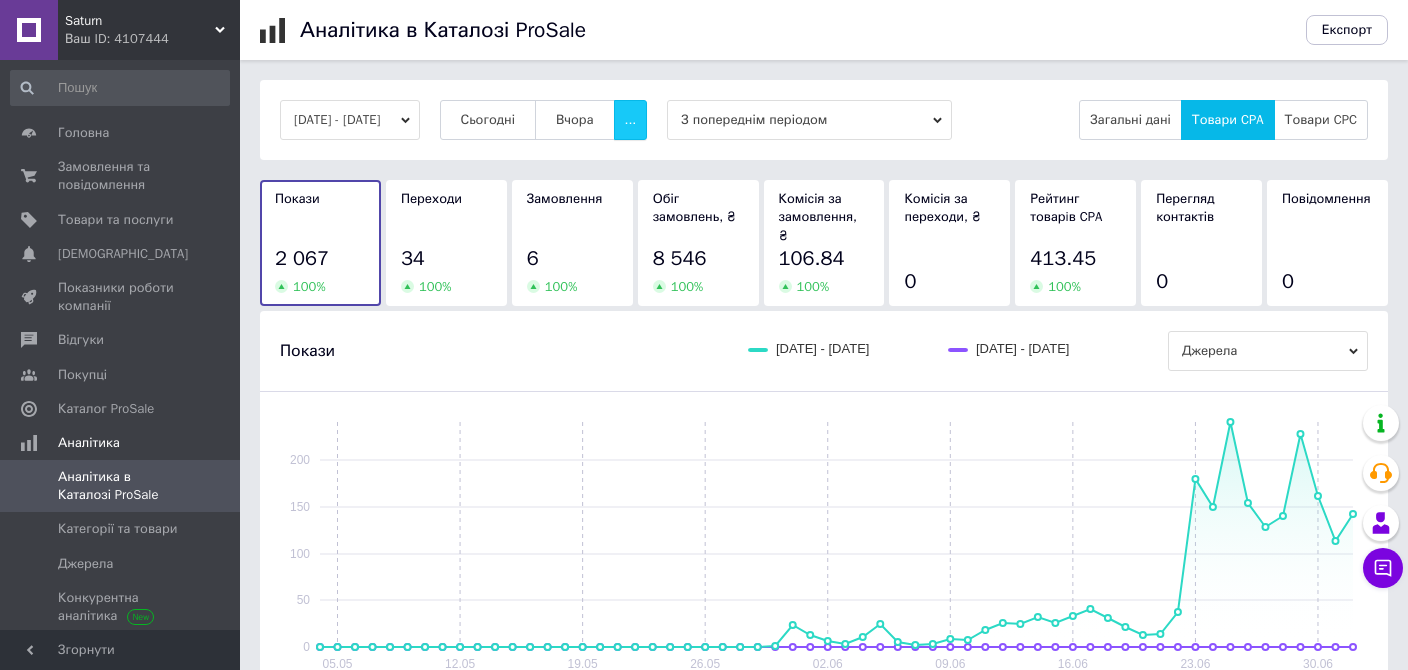 drag, startPoint x: 666, startPoint y: 118, endPoint x: 661, endPoint y: 135, distance: 17.720045 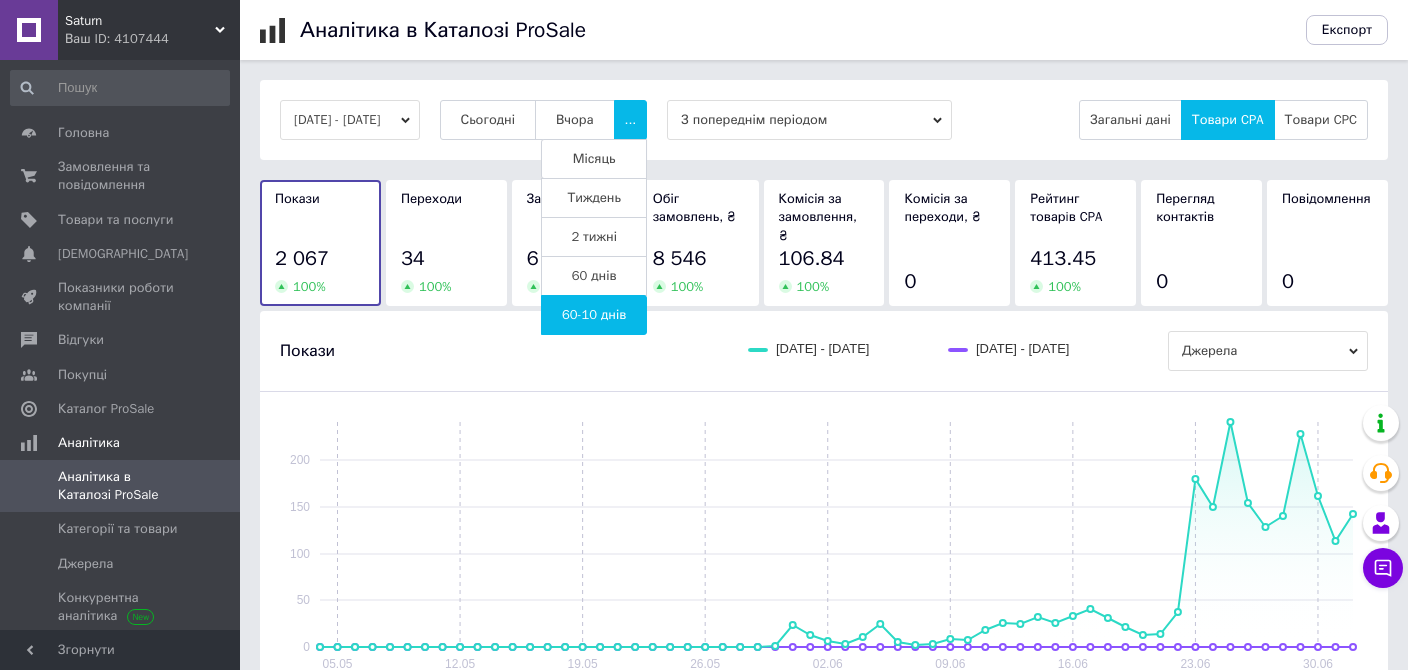 click on "Місяць" at bounding box center (594, 159) 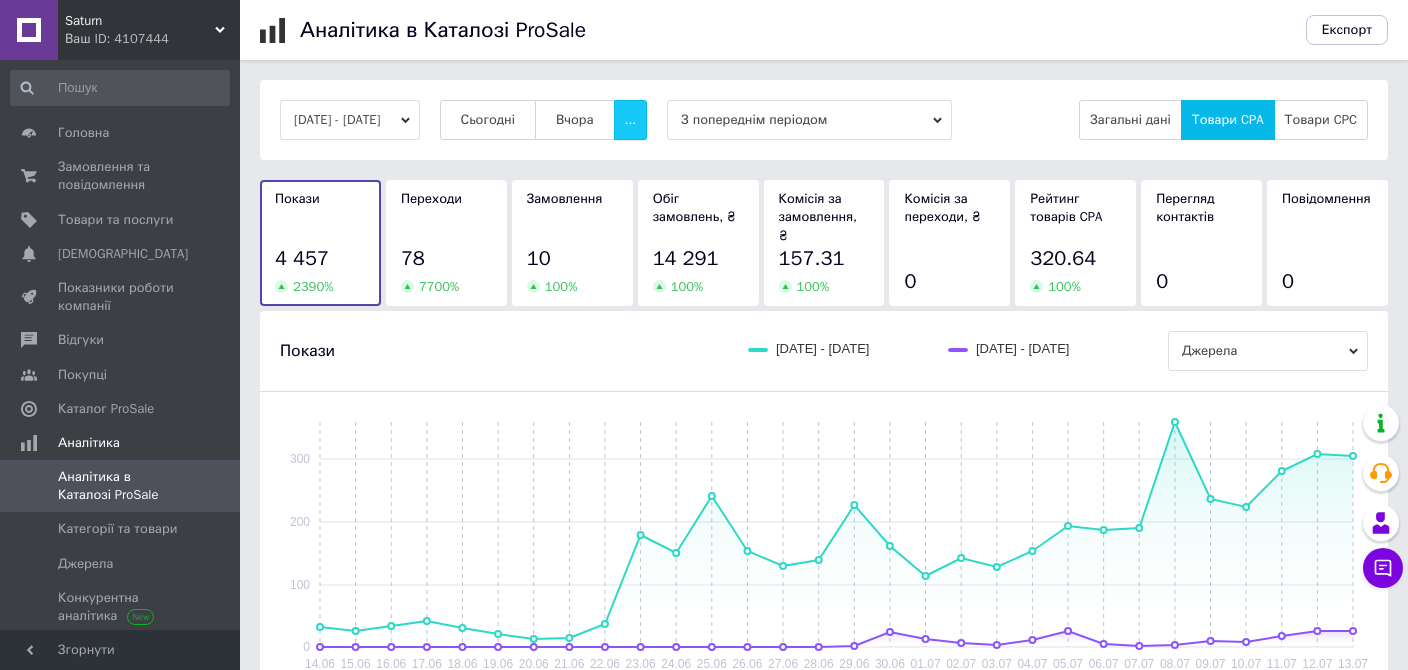 click on "..." at bounding box center (631, 120) 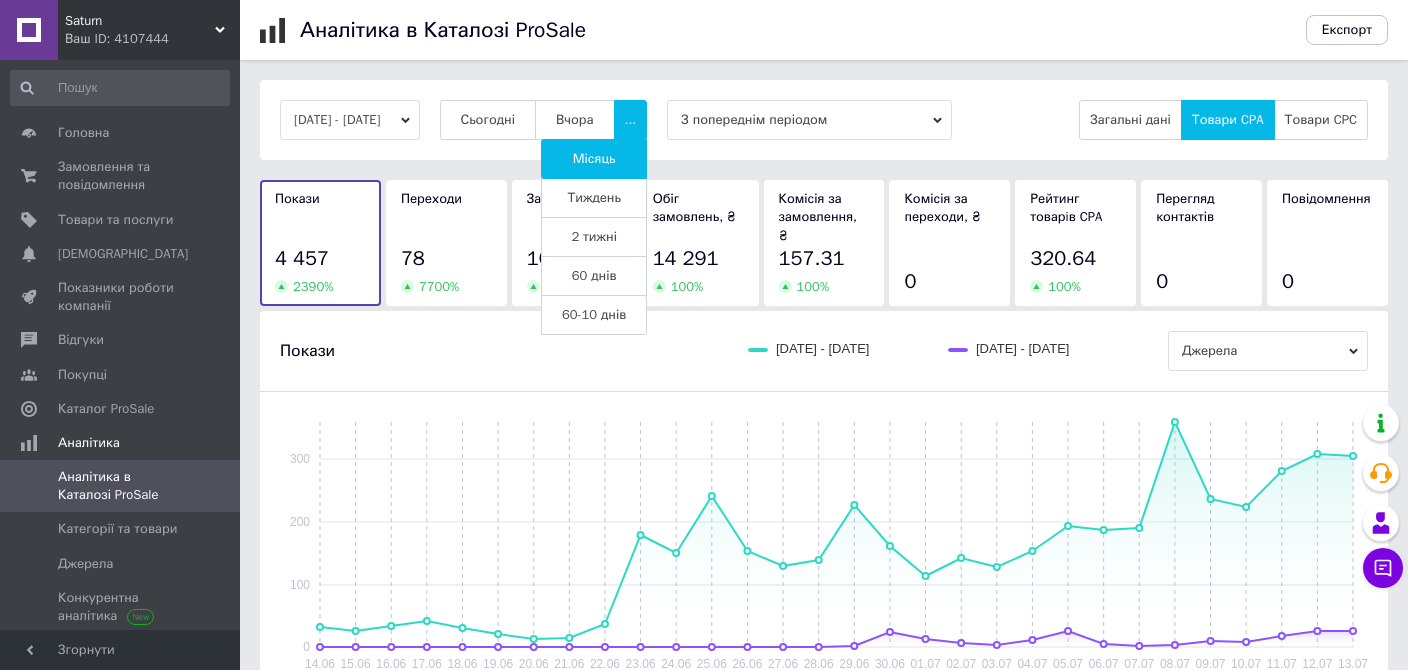 click on "Тиждень" at bounding box center [594, 198] 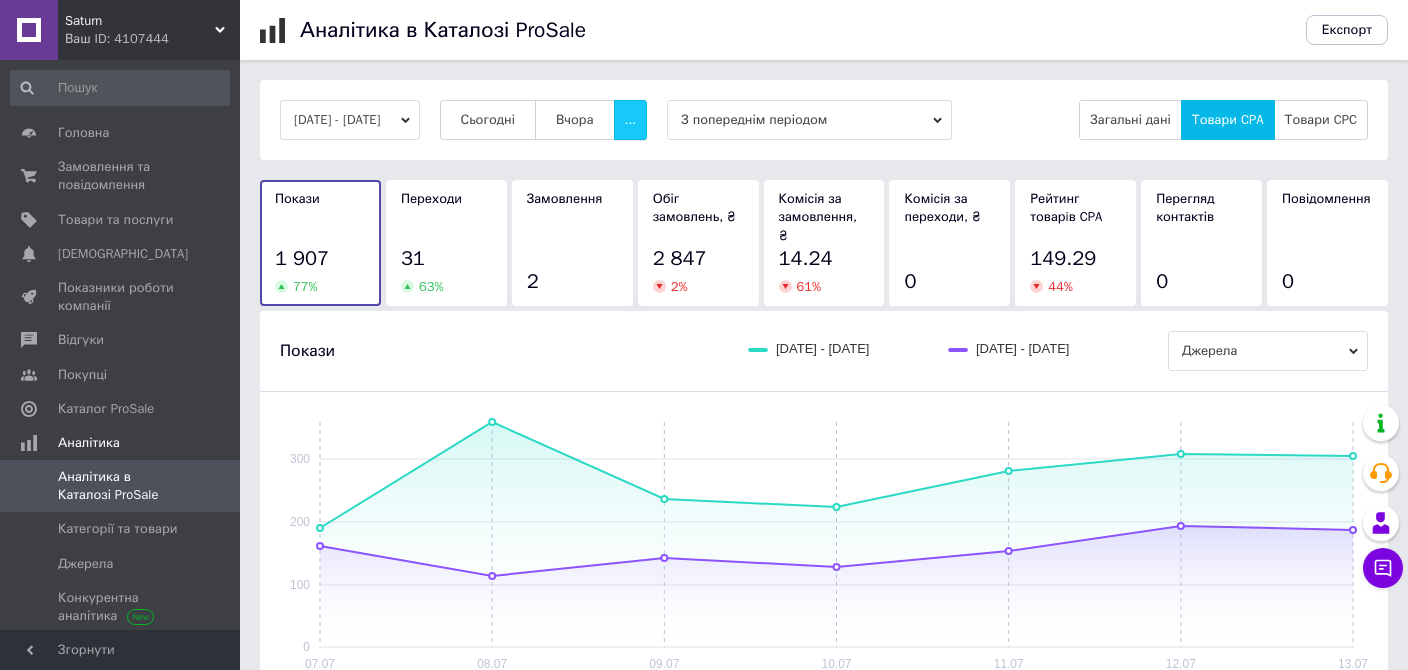 click on "..." at bounding box center [631, 120] 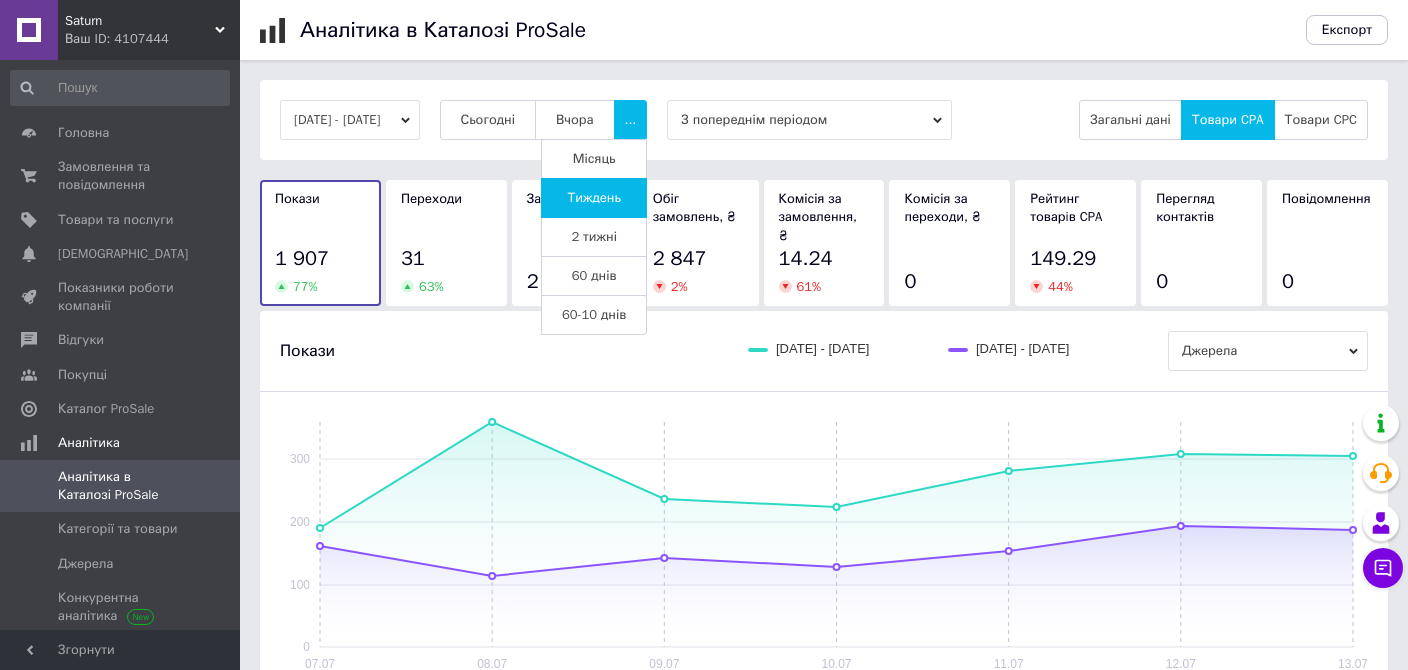 click on "2 тижні" at bounding box center (594, 237) 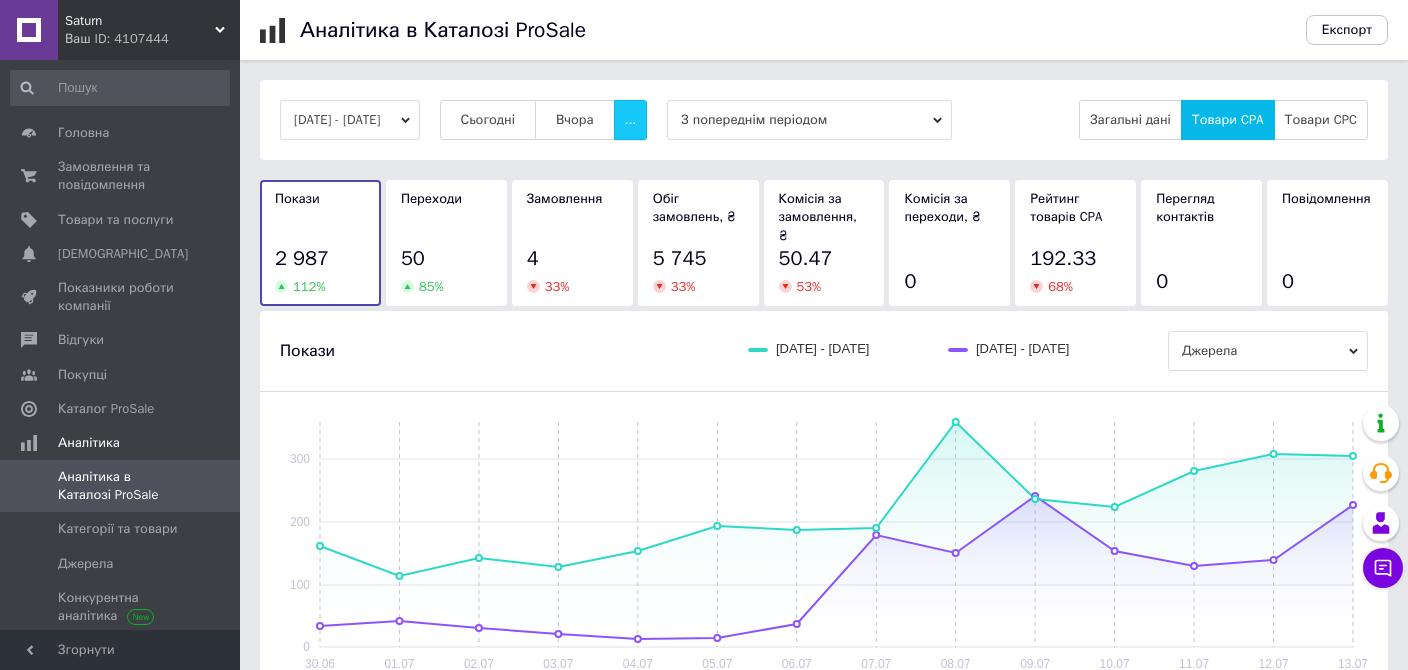 click on "..." at bounding box center [631, 120] 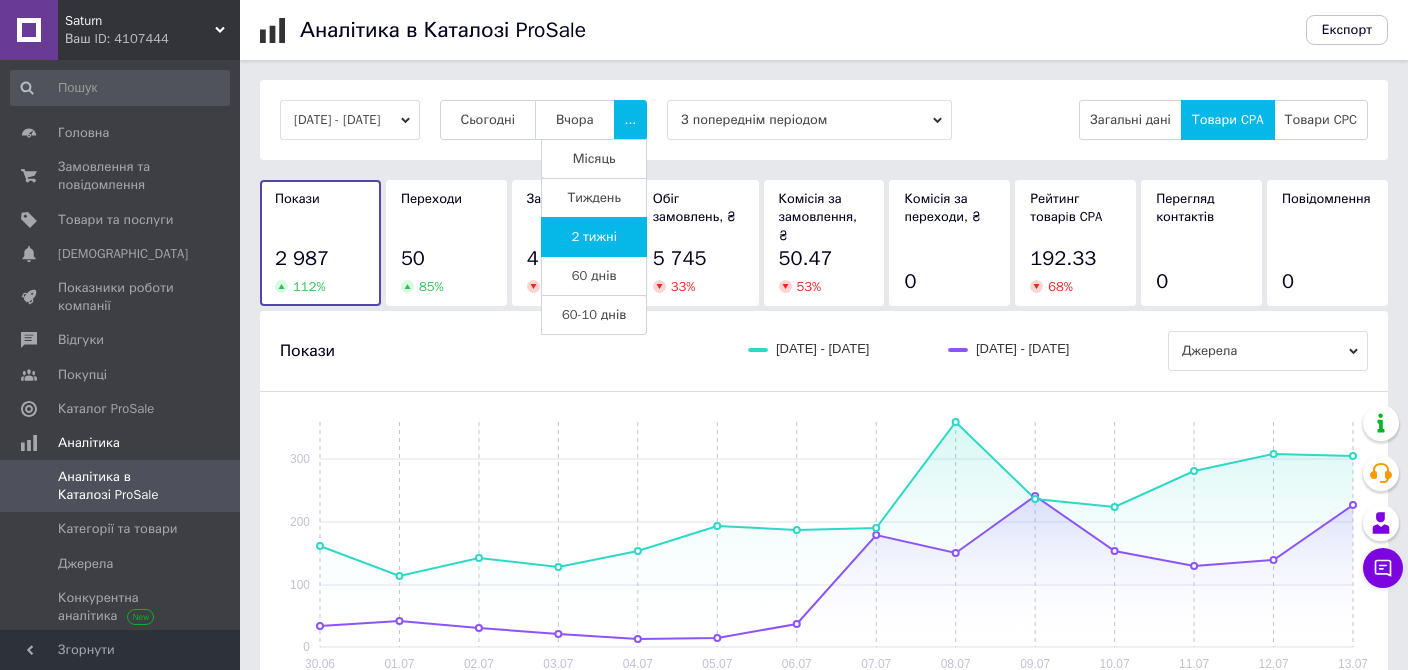 click on "60 днів" at bounding box center [594, 276] 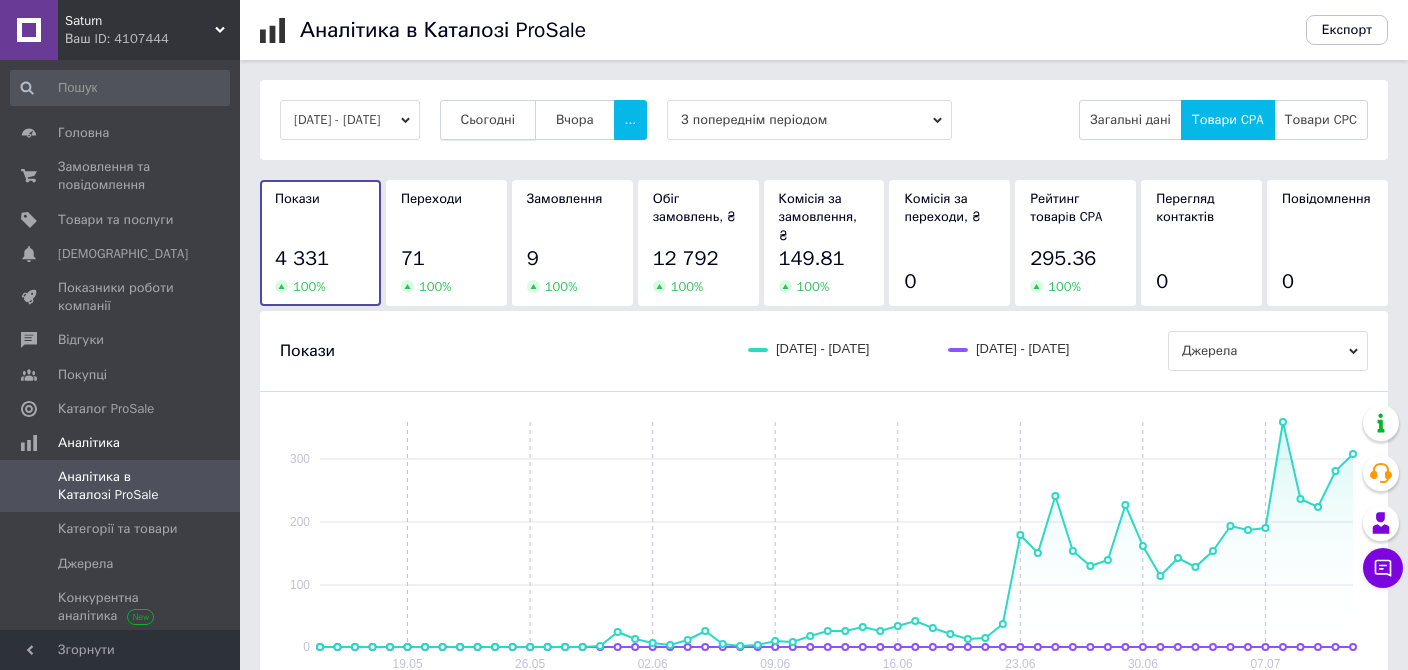click on "Сьогодні" at bounding box center (488, 120) 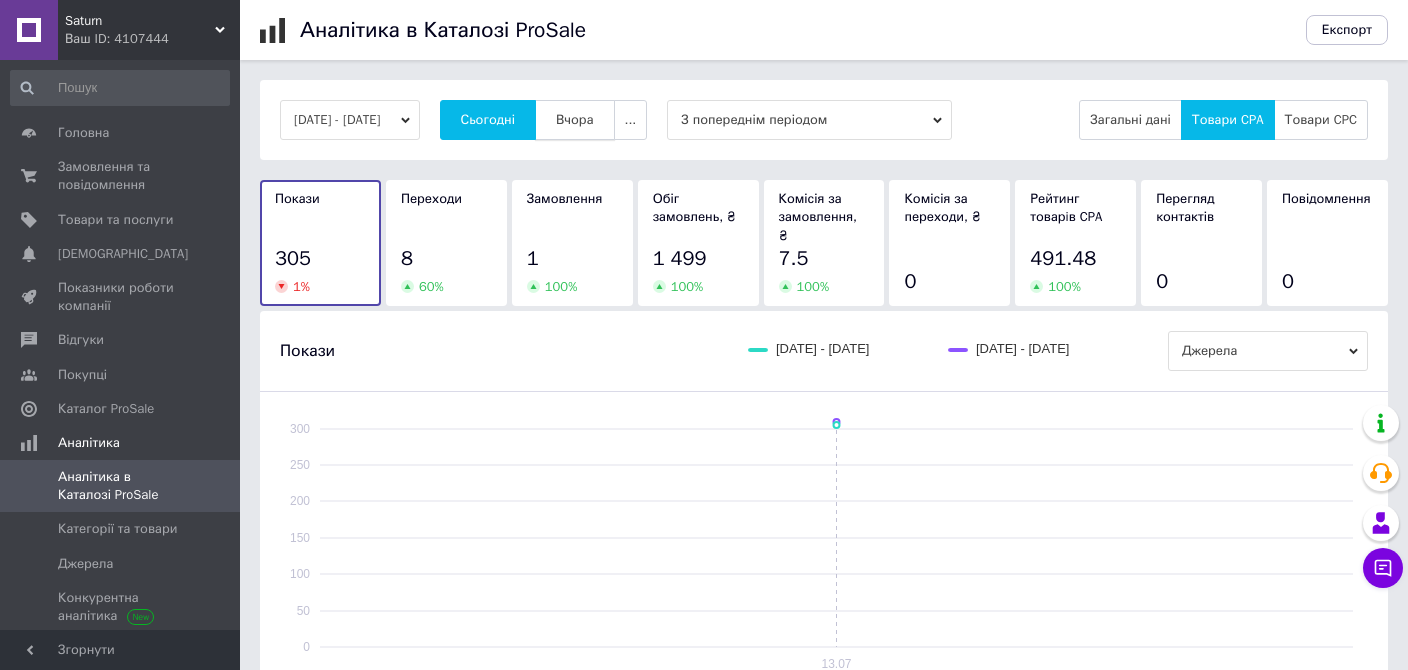 click on "Вчора" at bounding box center (575, 120) 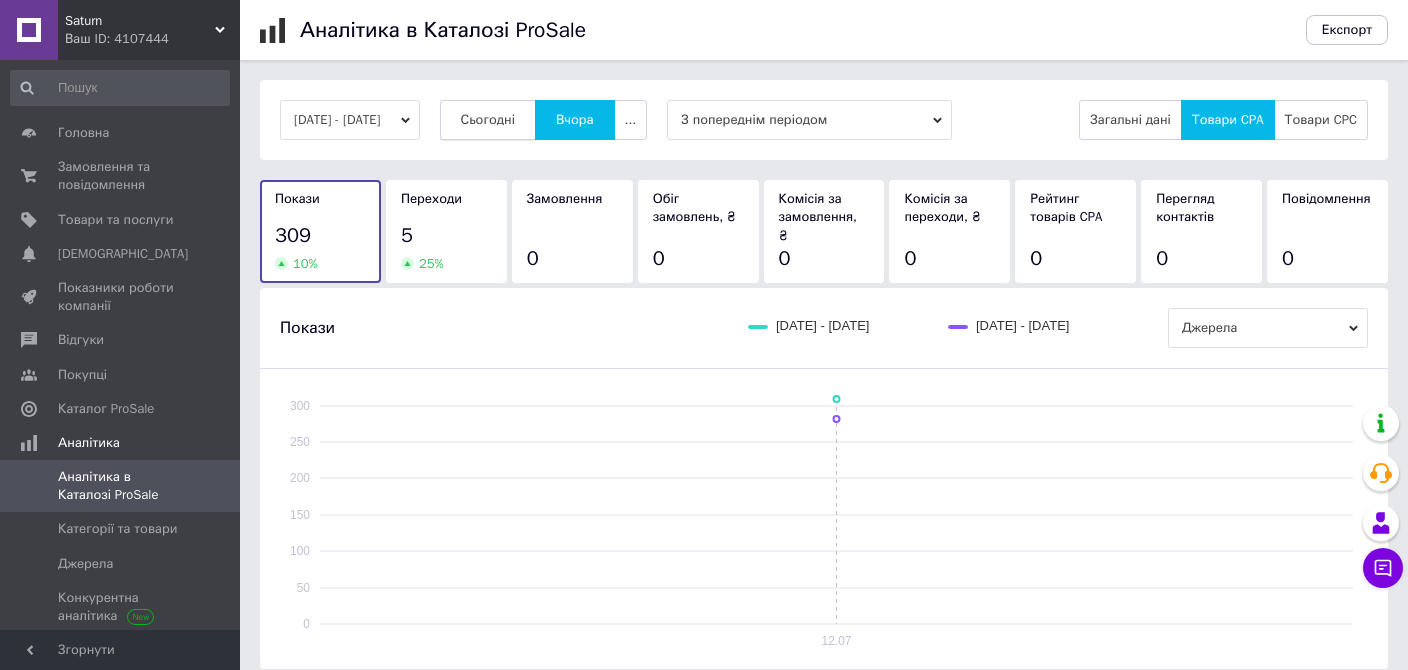 click on "Сьогодні" at bounding box center [488, 120] 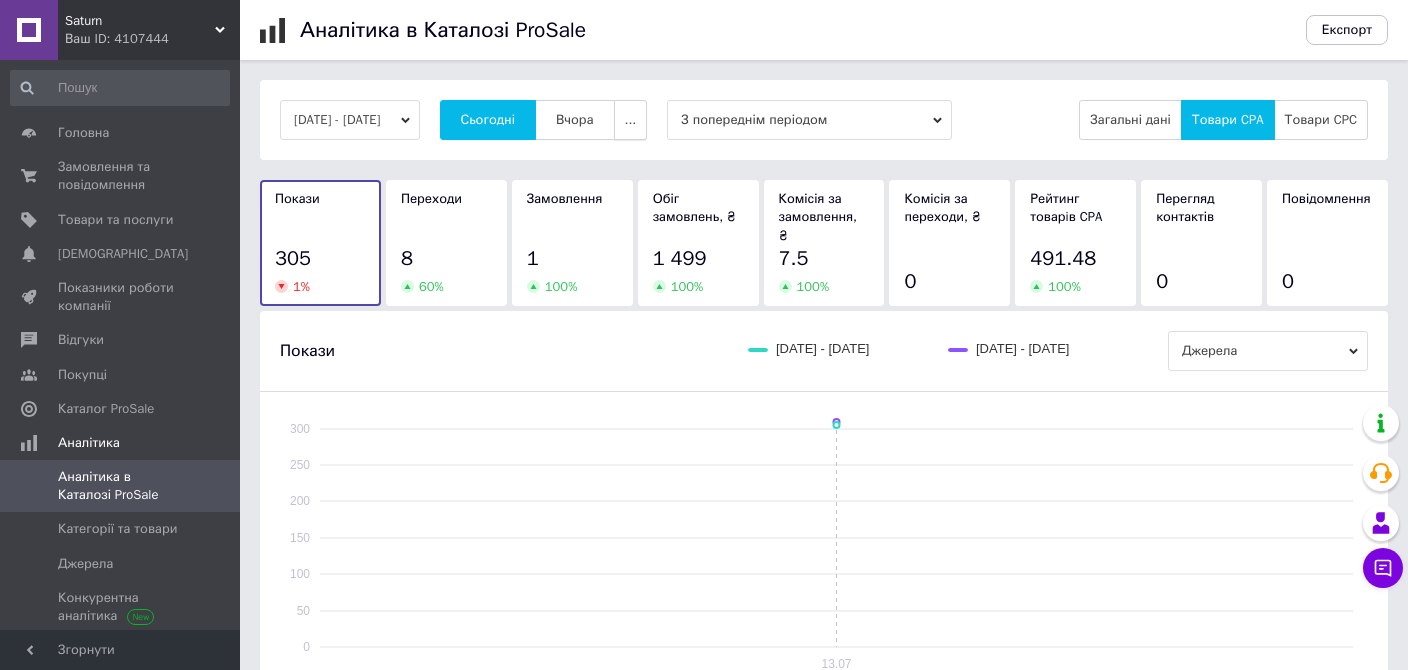 click on "..." at bounding box center (631, 120) 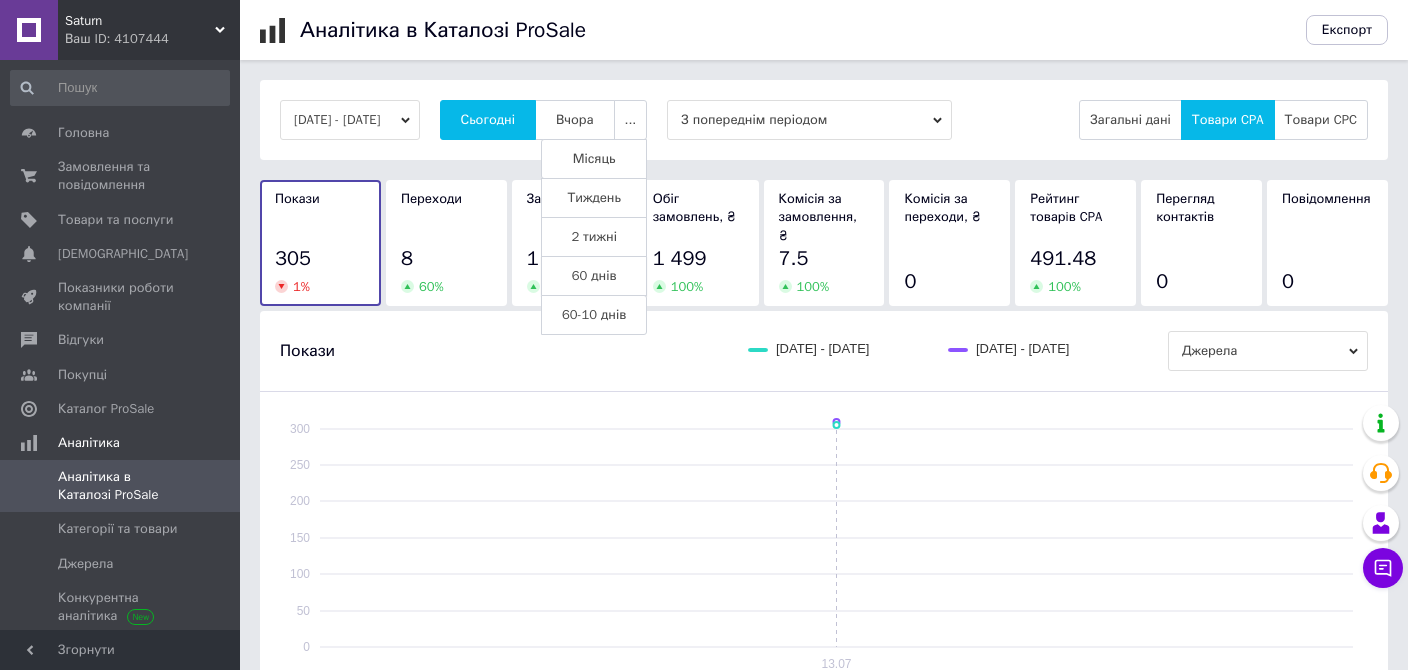 click on "60 днів" at bounding box center [594, 276] 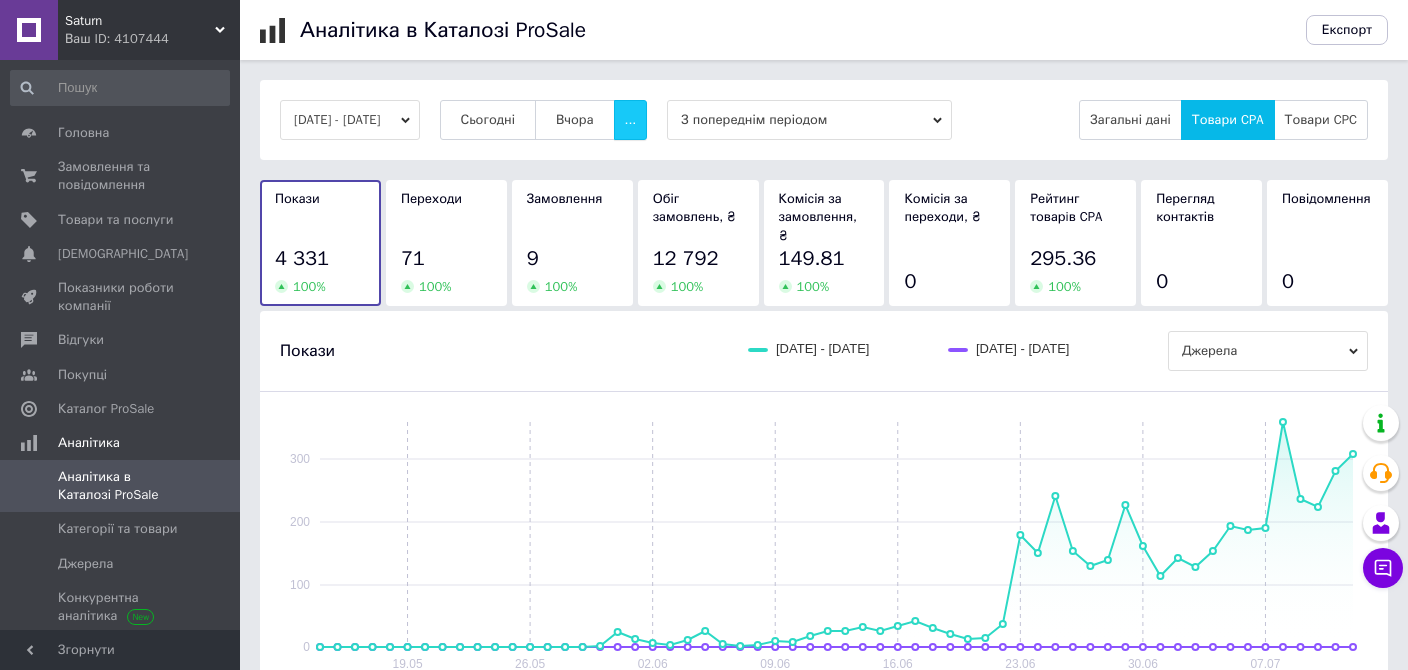click on "..." at bounding box center [631, 120] 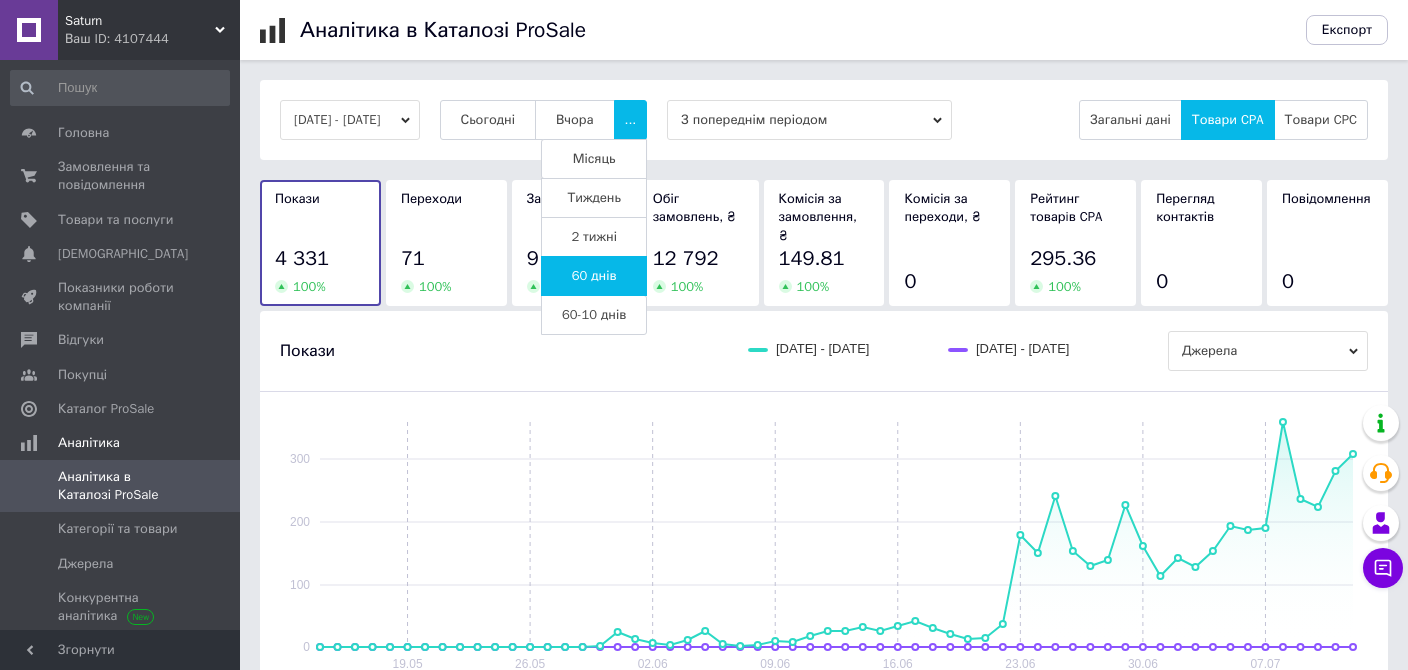 click on "Місяць" at bounding box center (594, 159) 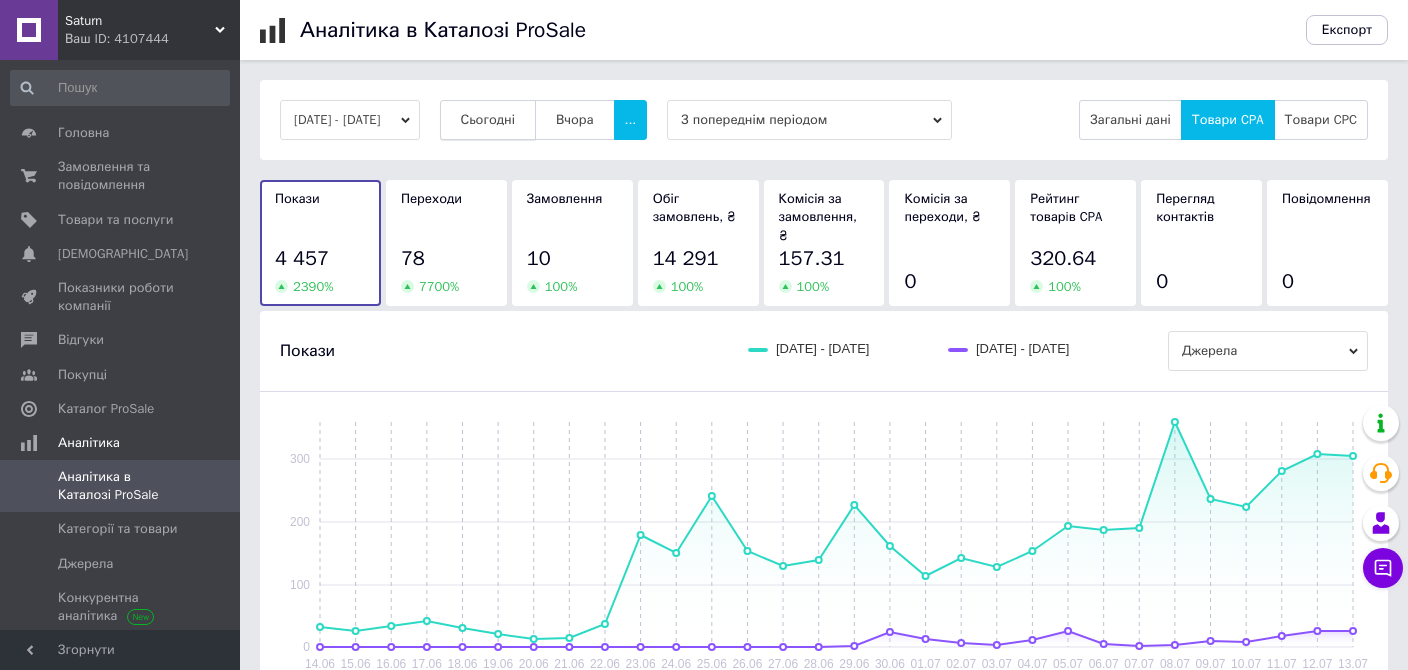 click on "Сьогодні" at bounding box center (488, 120) 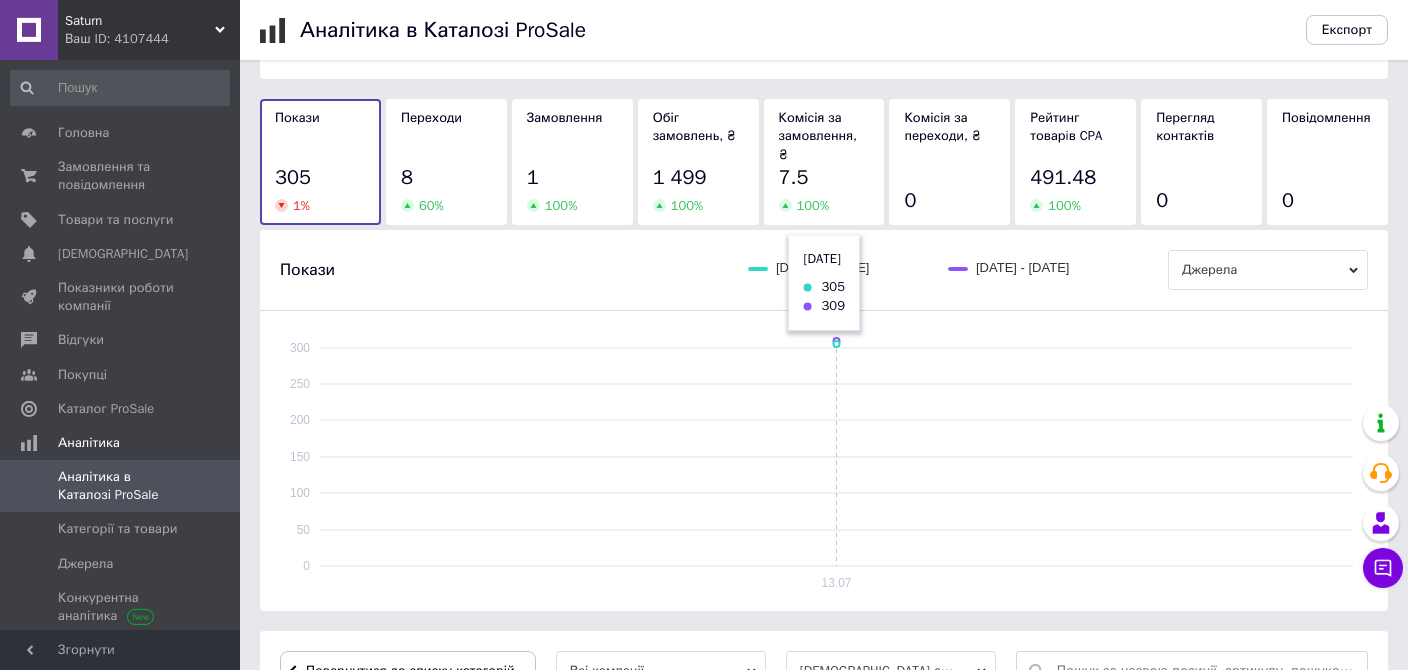 scroll, scrollTop: 422, scrollLeft: 0, axis: vertical 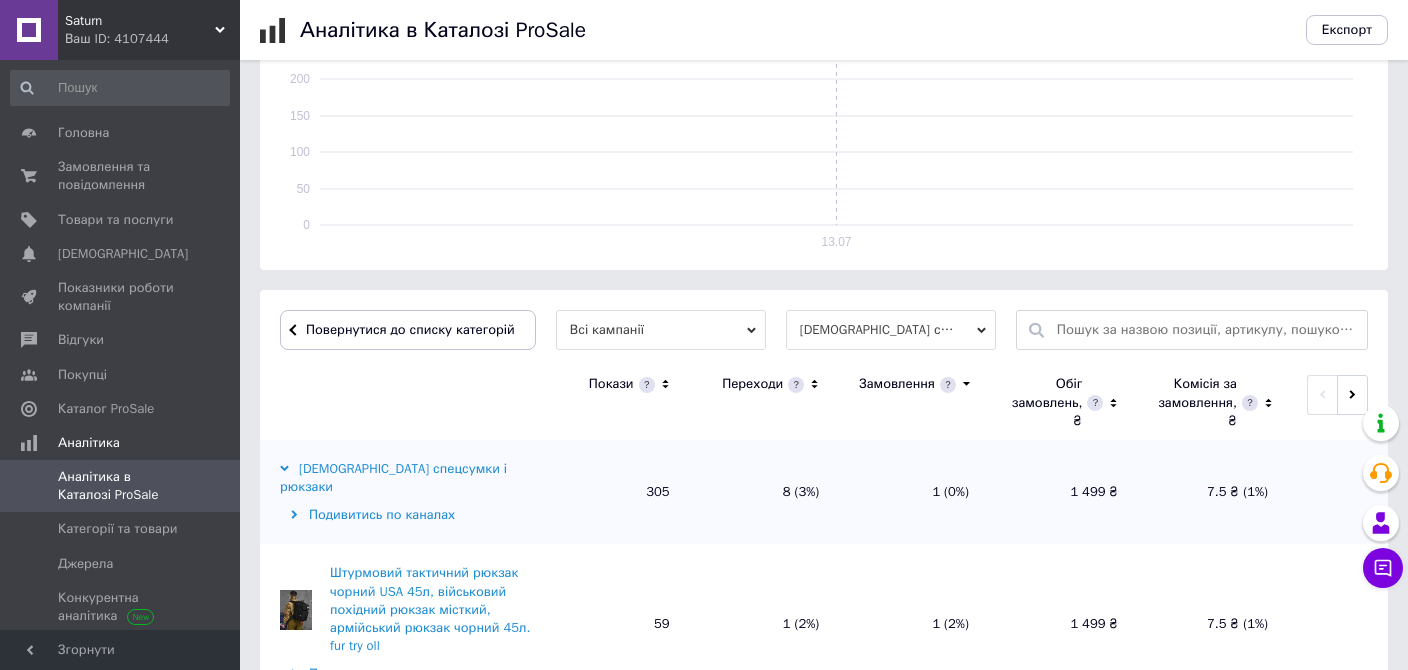 click 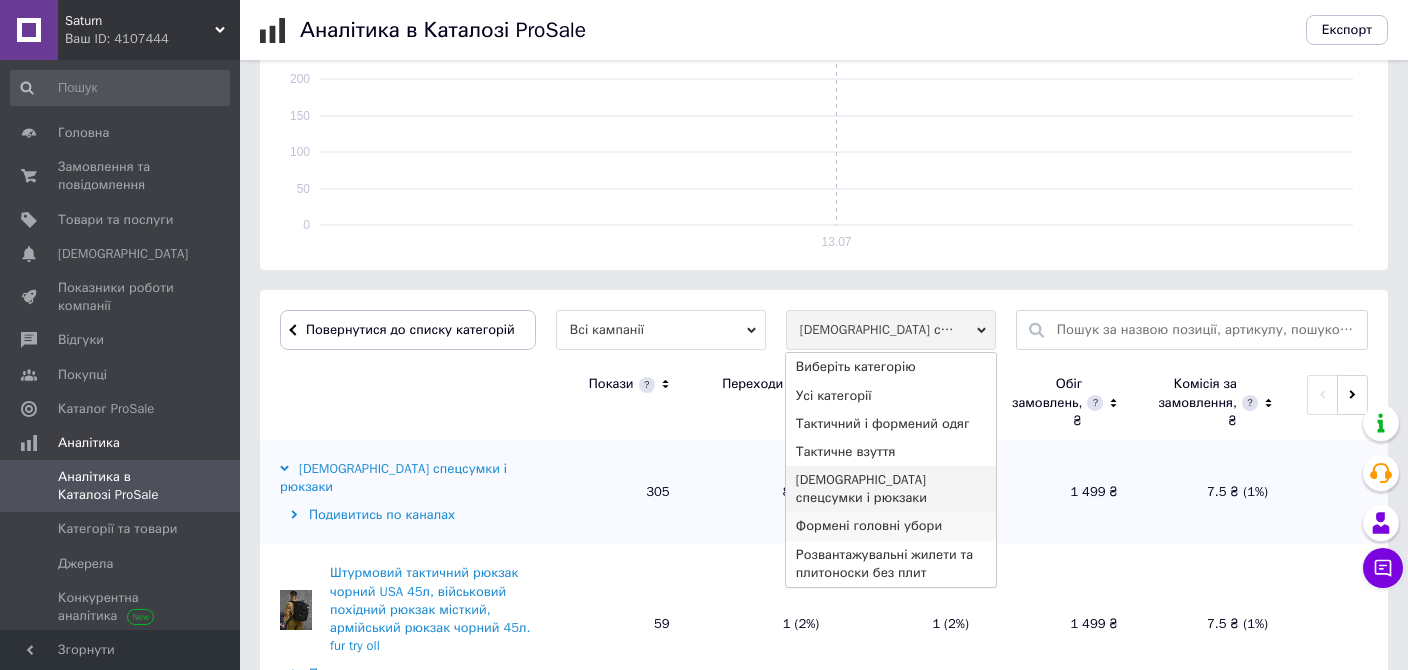 click on "Формені головні убори" at bounding box center (891, 526) 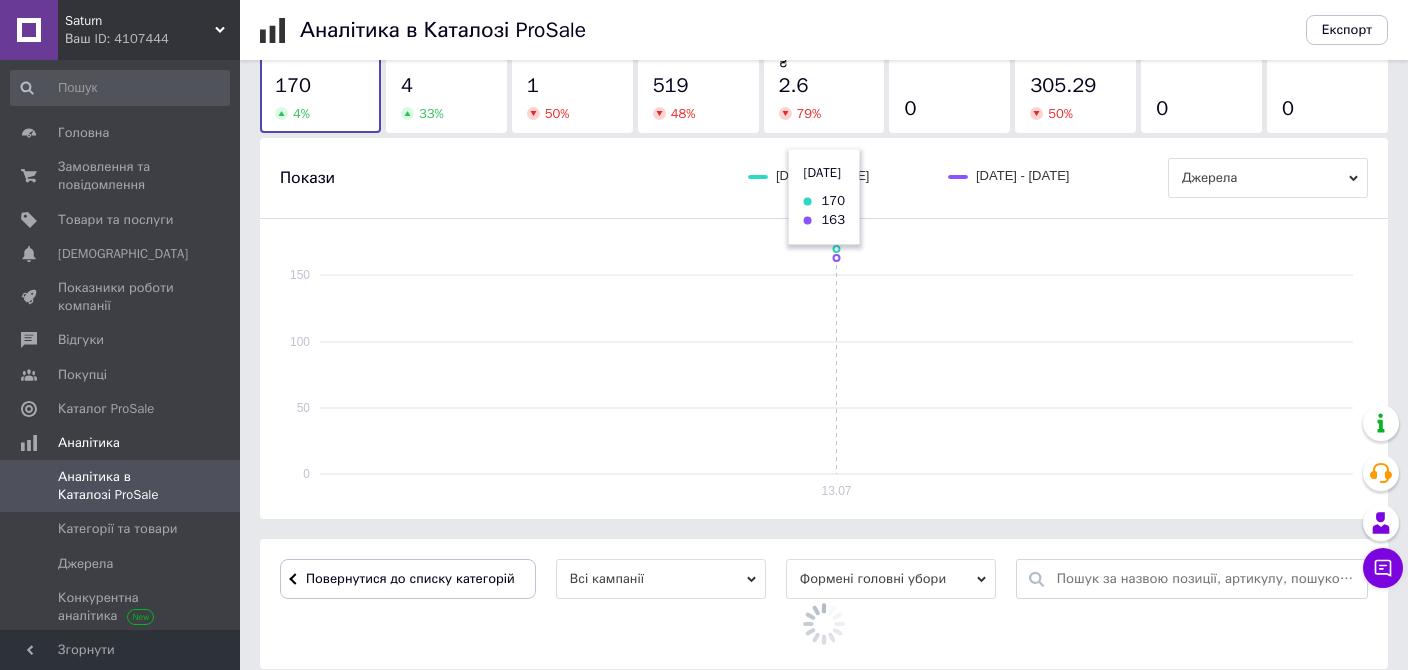 scroll, scrollTop: 0, scrollLeft: 0, axis: both 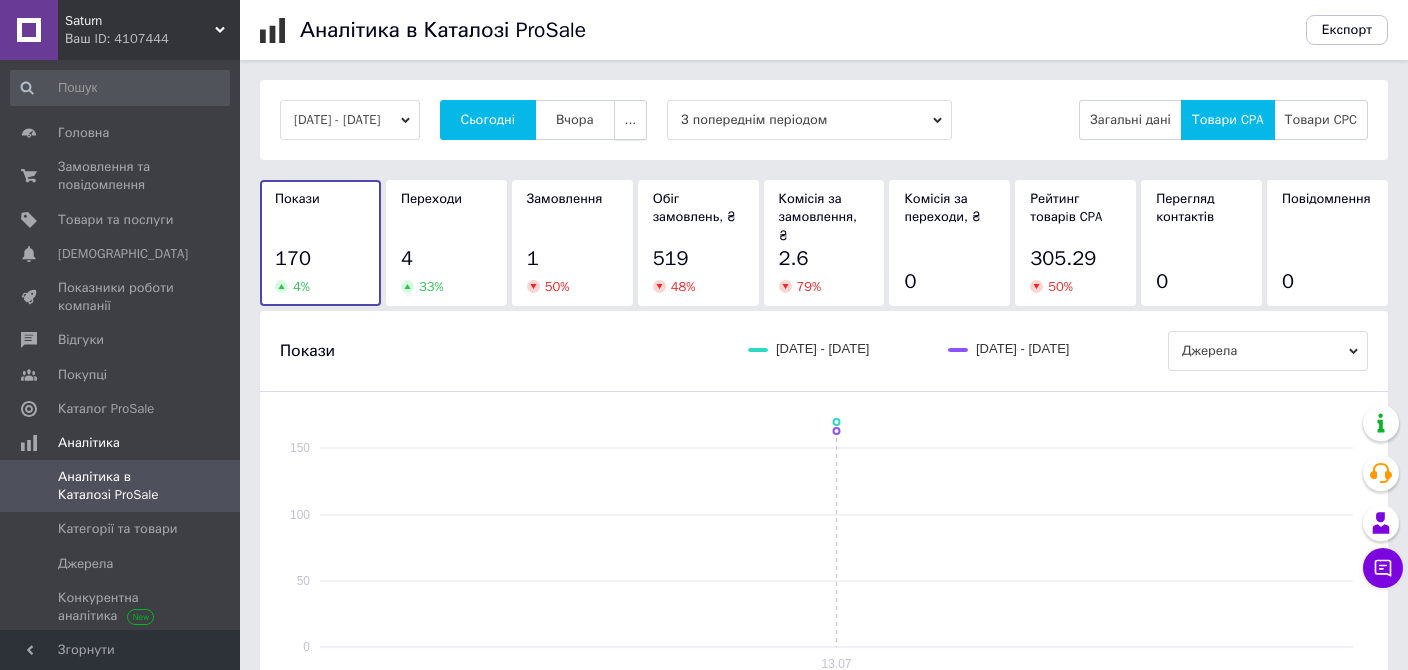 click on "..." at bounding box center (631, 120) 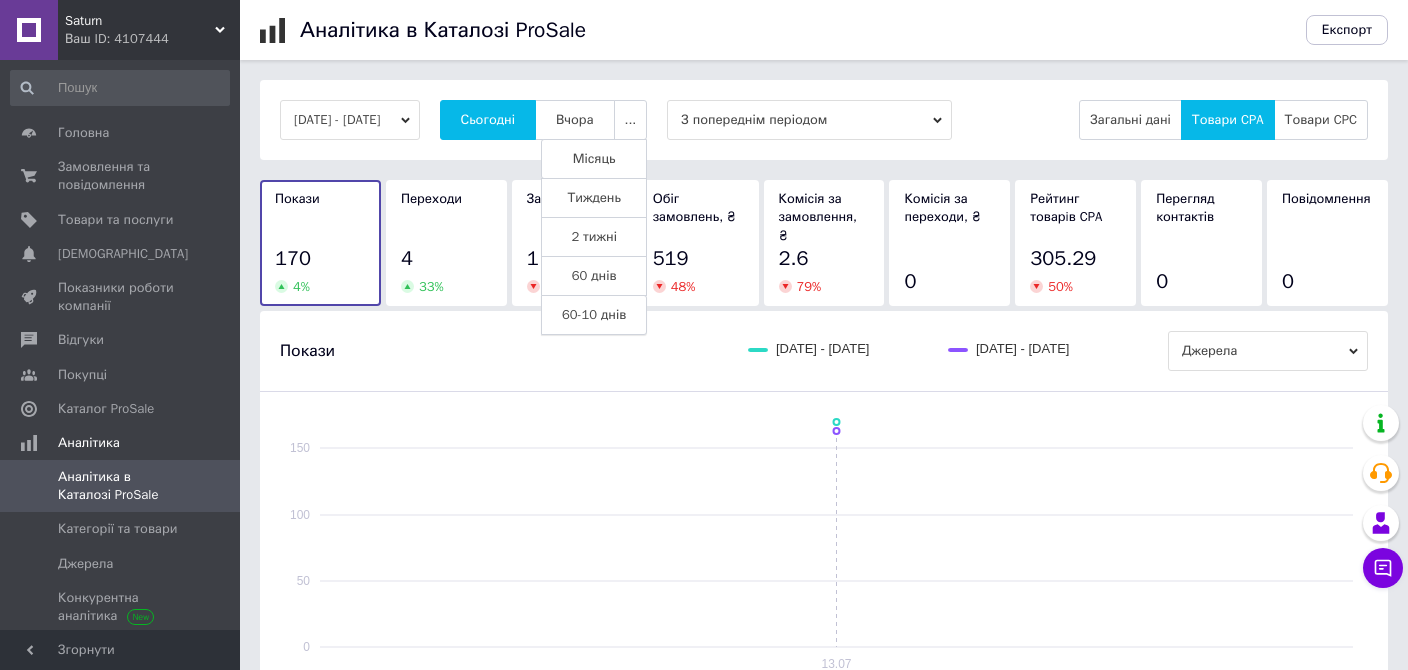 click on "60-10 днів" at bounding box center [594, 315] 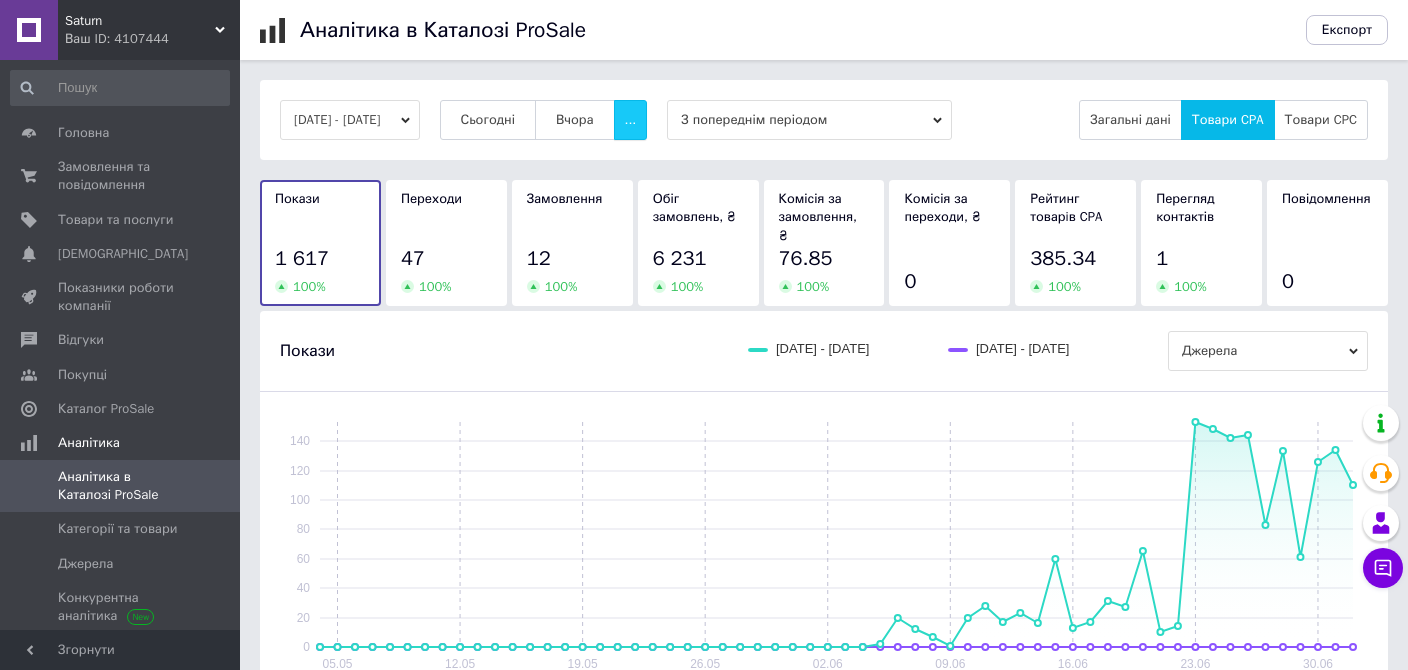 click on "..." at bounding box center (631, 120) 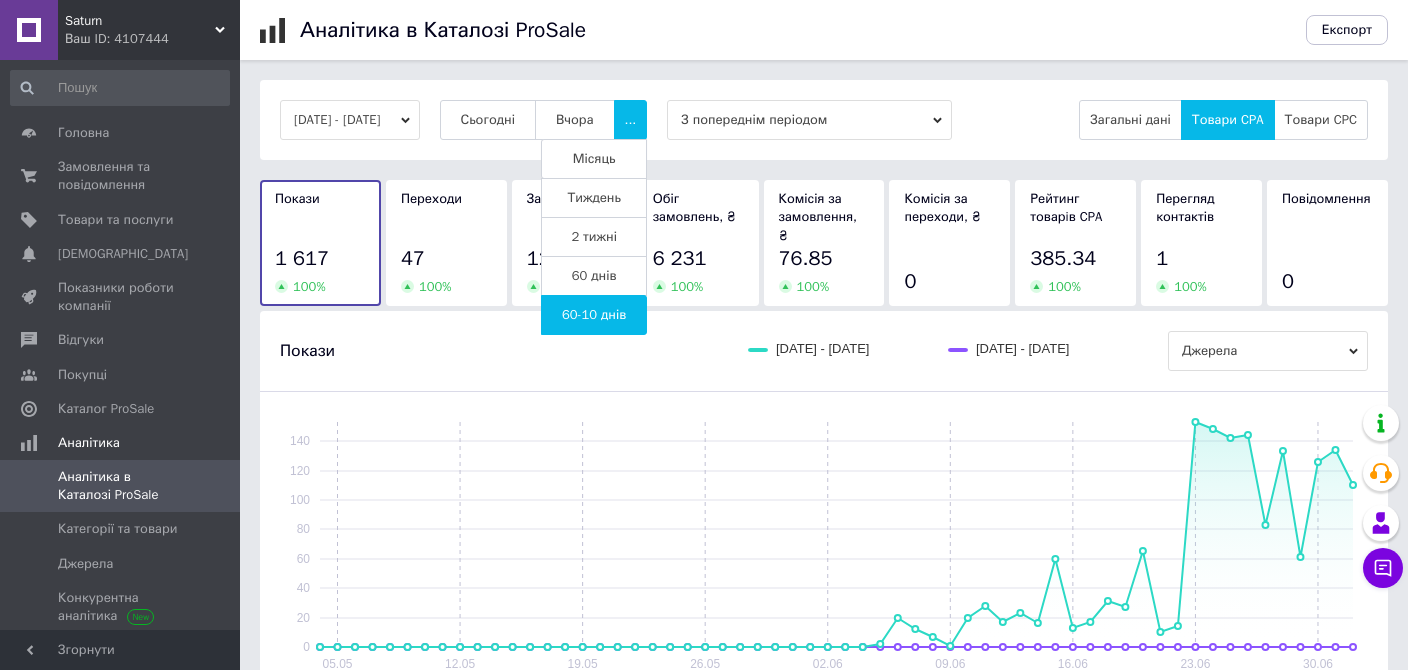 click on "Місяць" at bounding box center [594, 159] 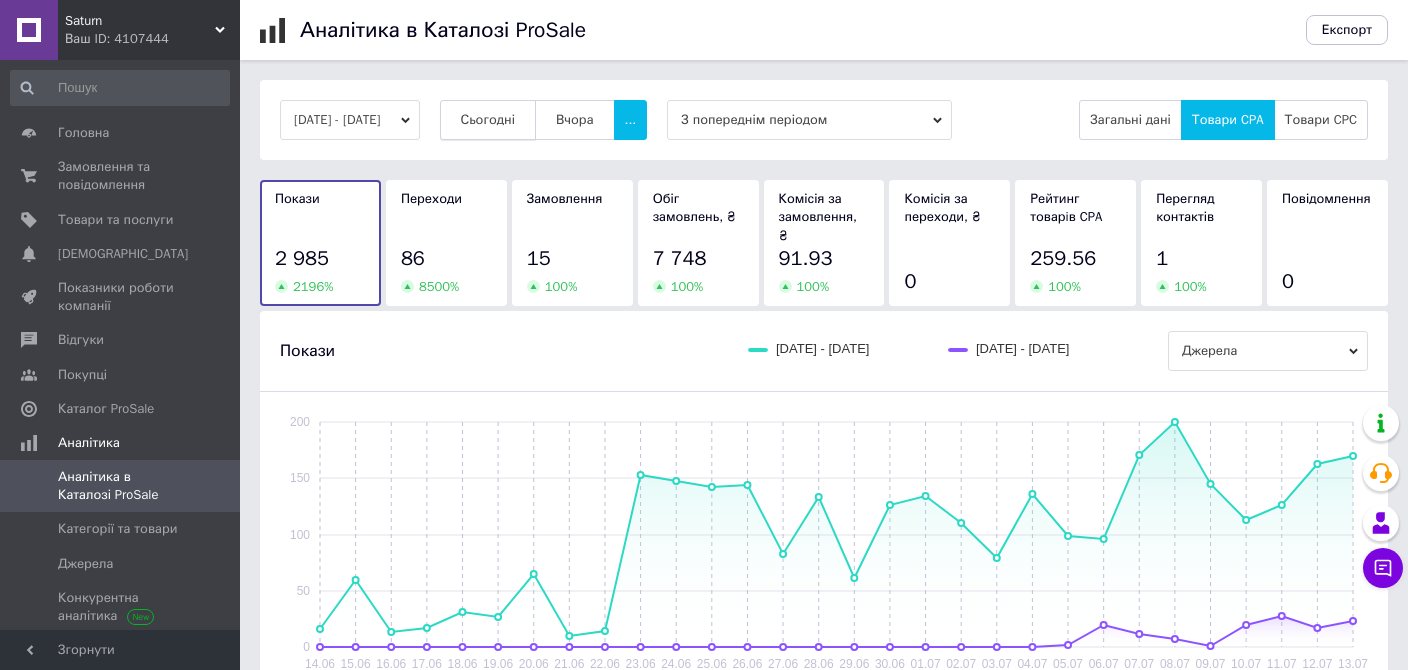 click on "Сьогодні" at bounding box center [488, 120] 